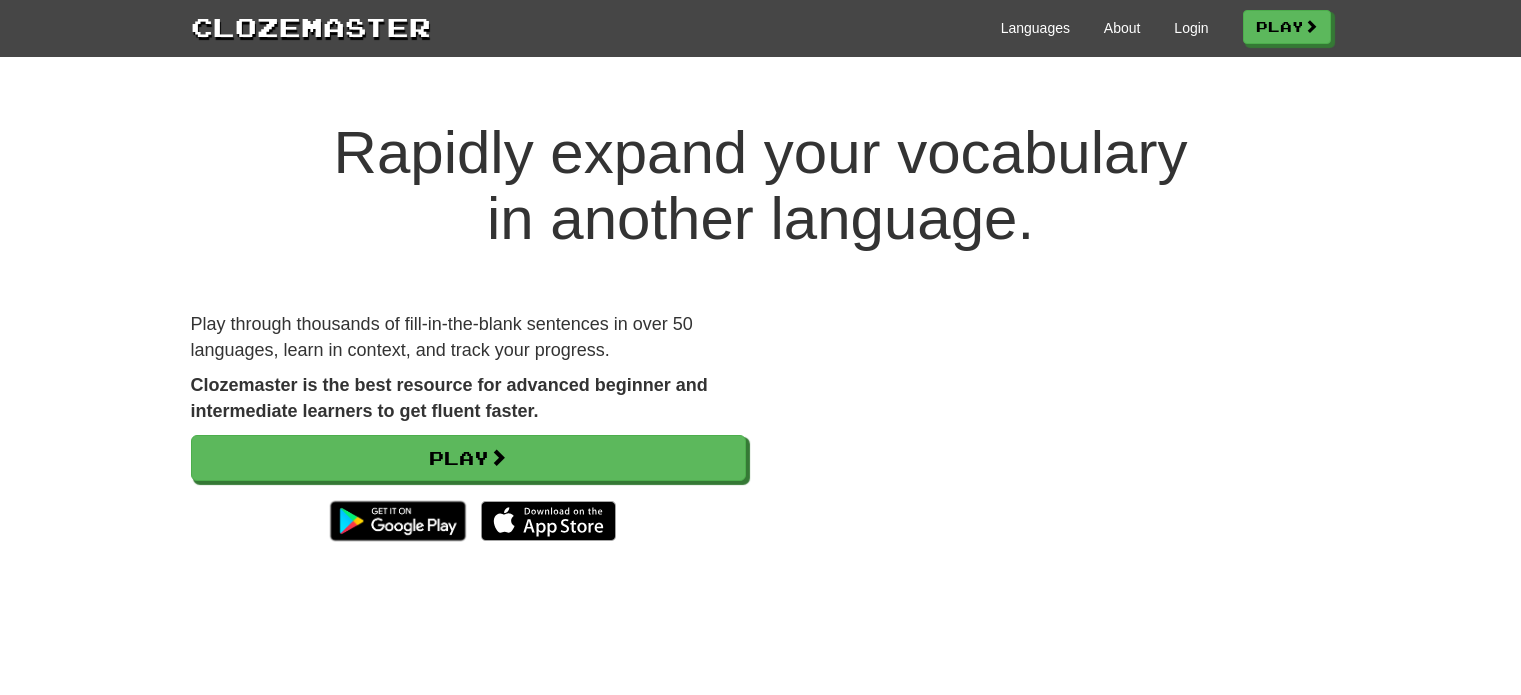 scroll, scrollTop: 0, scrollLeft: 0, axis: both 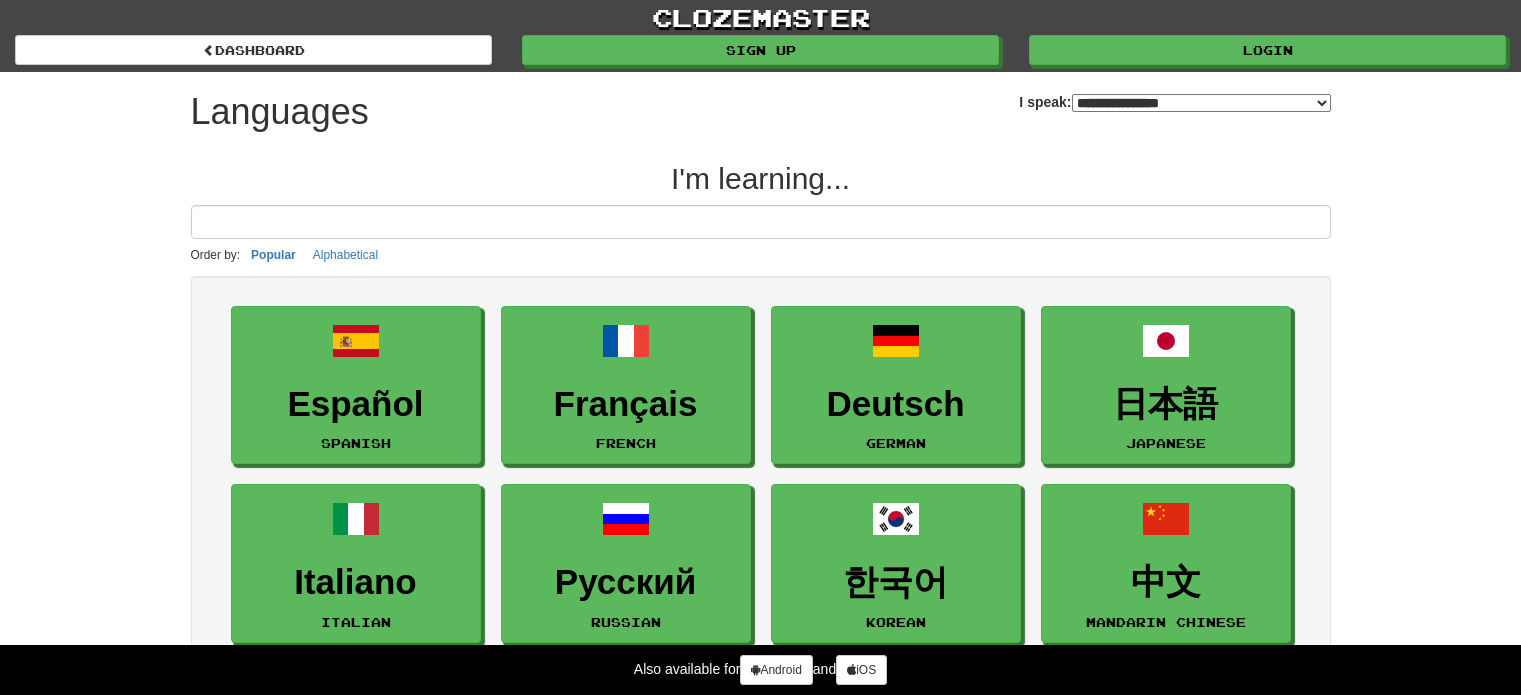 select on "*******" 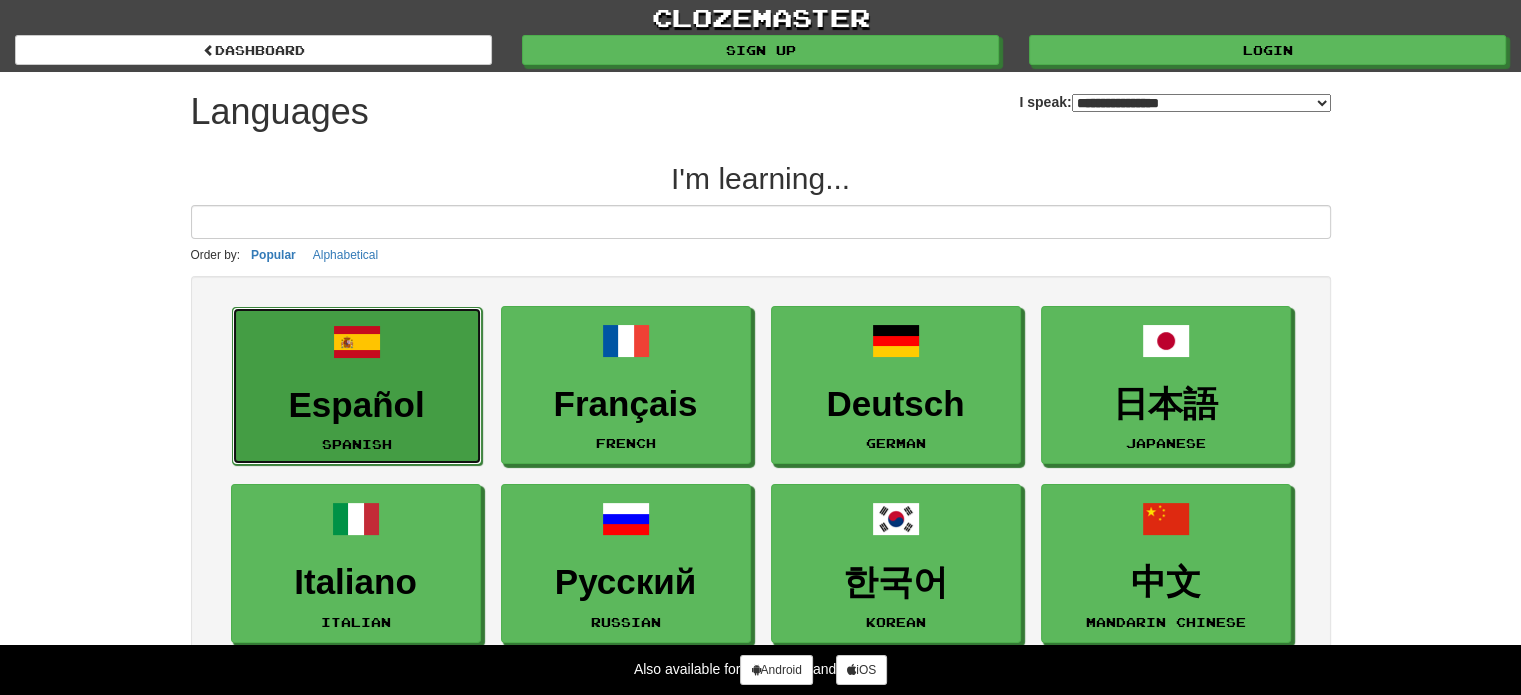 click on "Español Spanish" at bounding box center [357, 386] 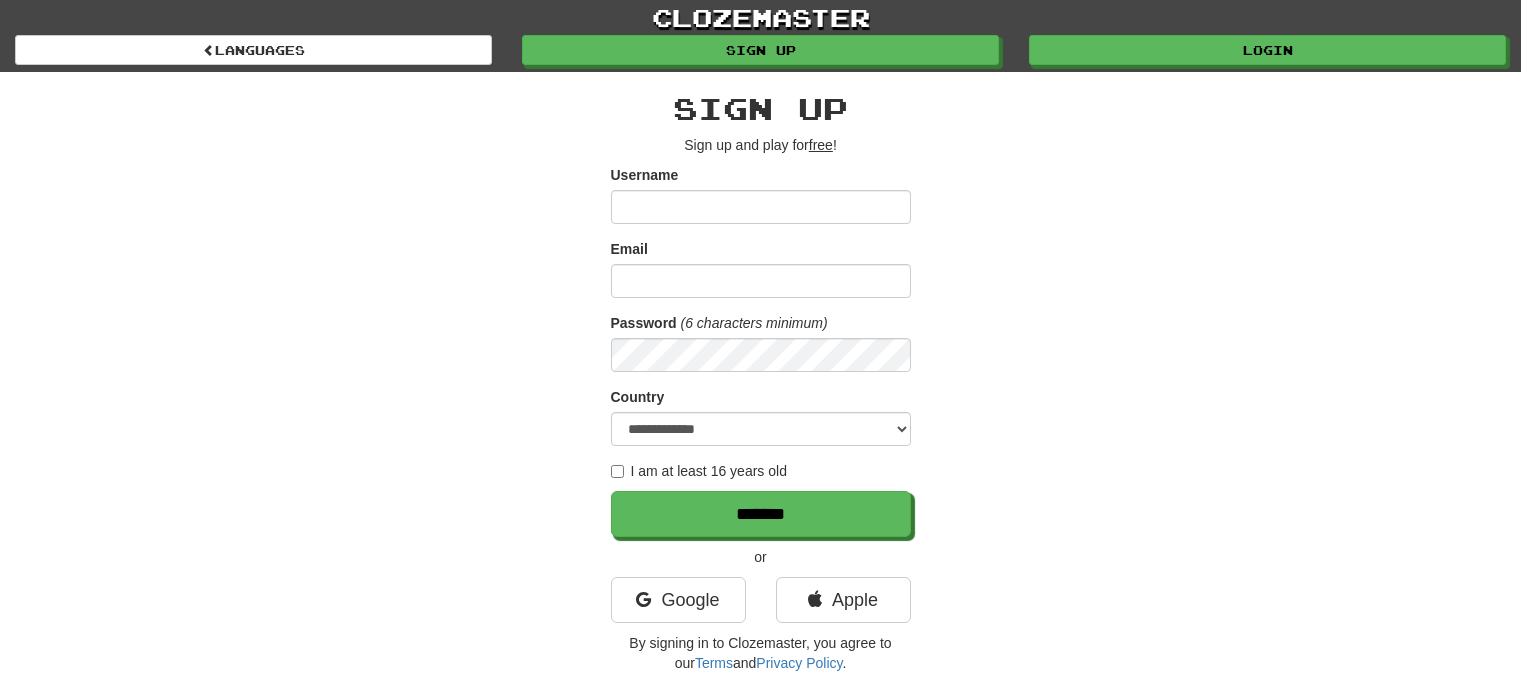 scroll, scrollTop: 0, scrollLeft: 0, axis: both 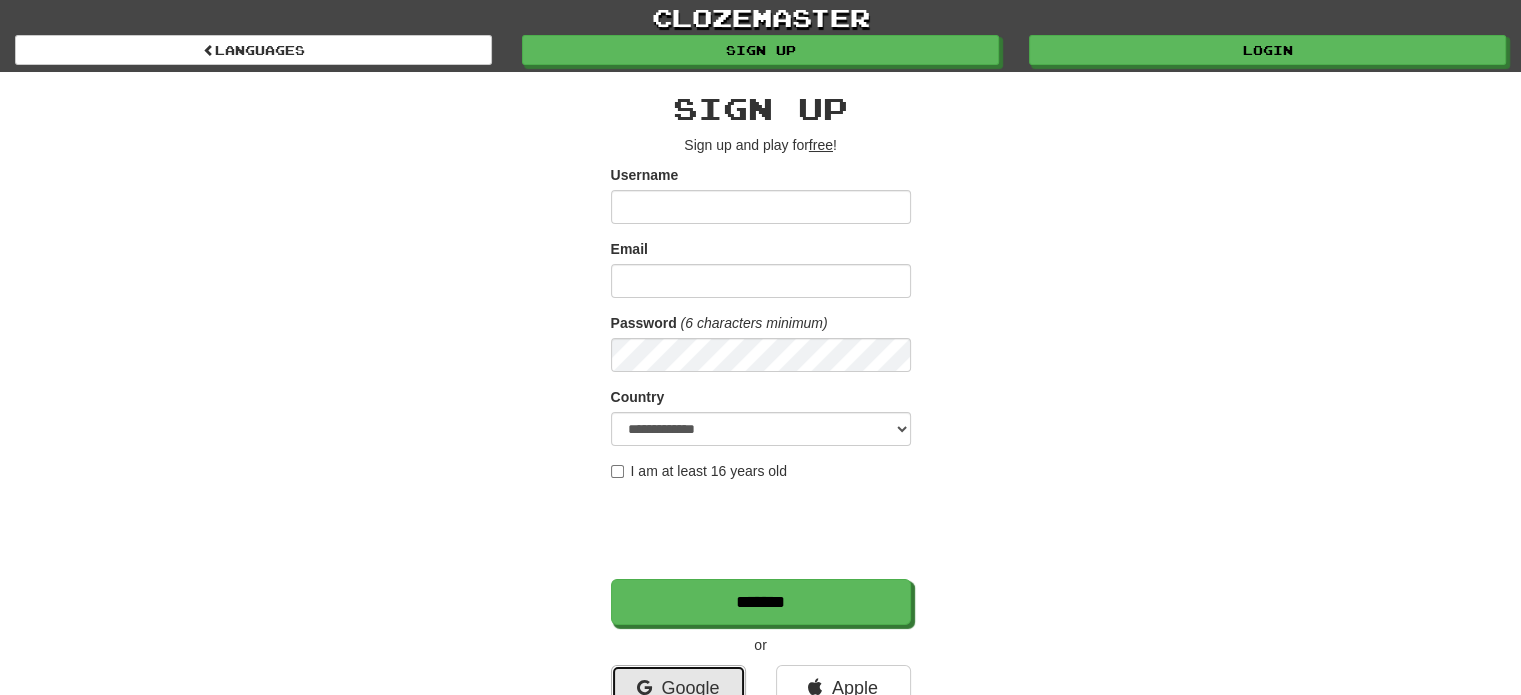 click on "Google" at bounding box center [678, 688] 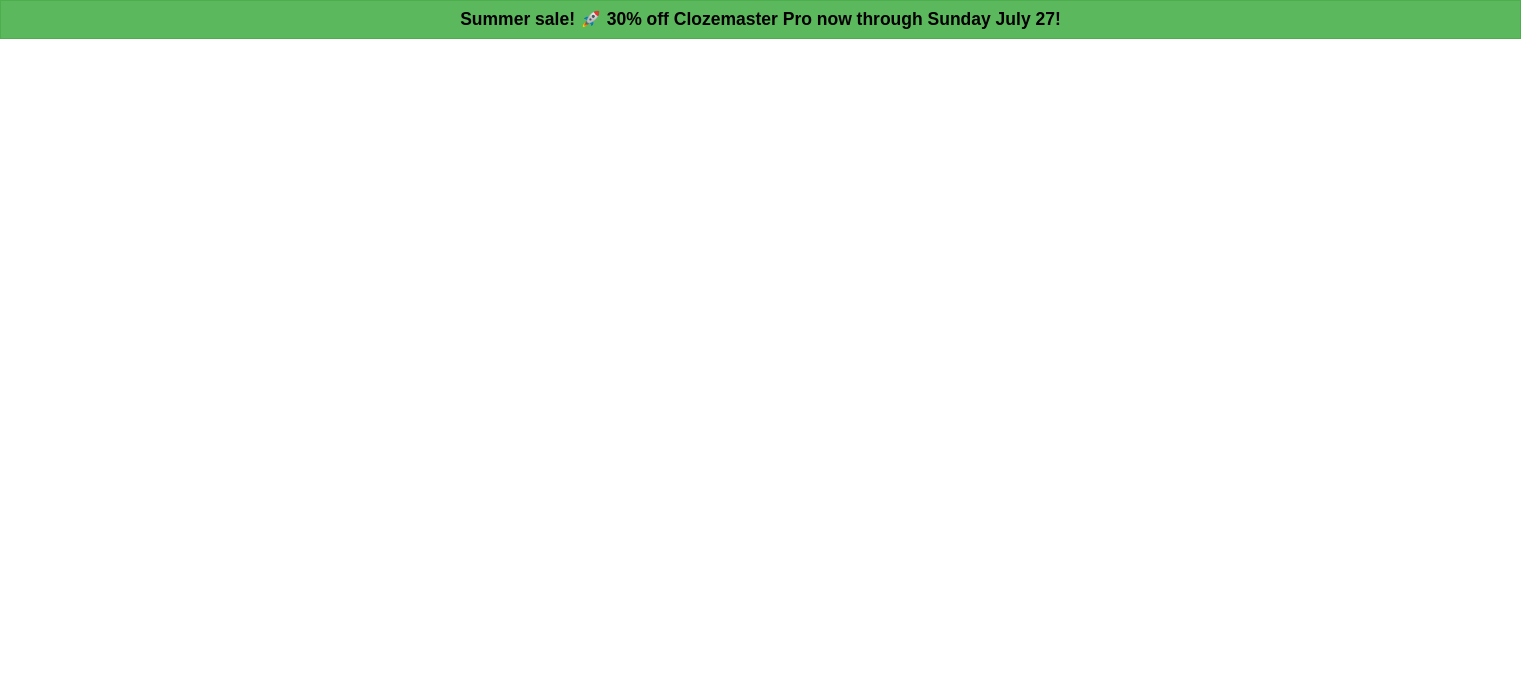 scroll, scrollTop: 0, scrollLeft: 0, axis: both 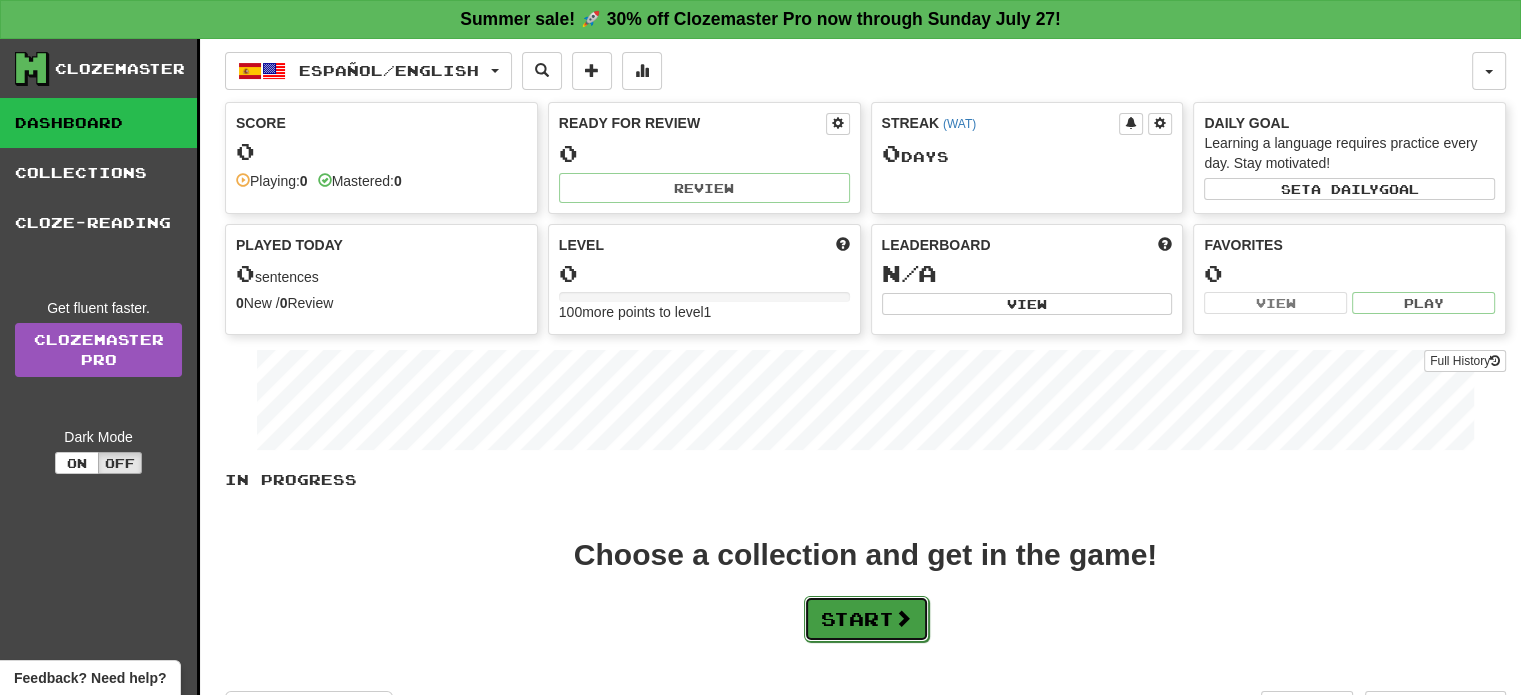click on "Start" at bounding box center [866, 619] 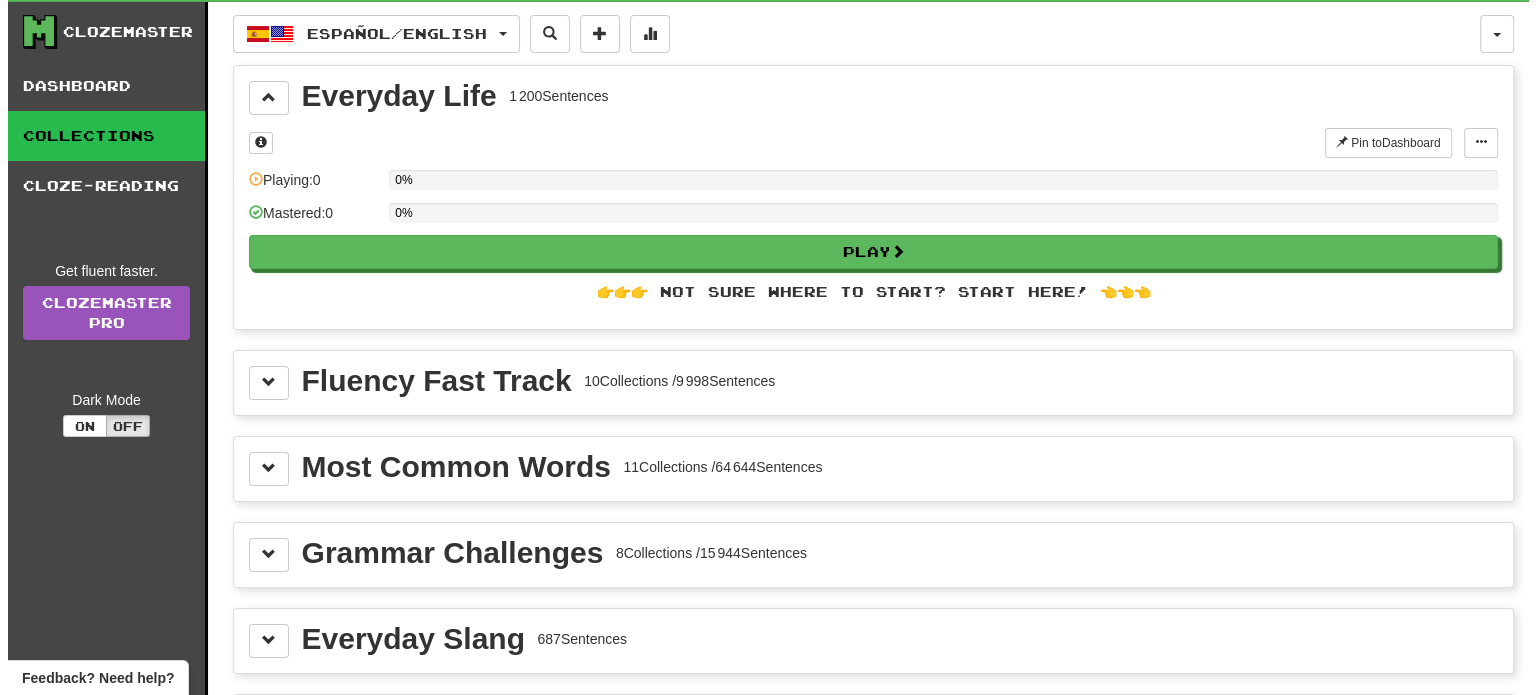 scroll, scrollTop: 0, scrollLeft: 0, axis: both 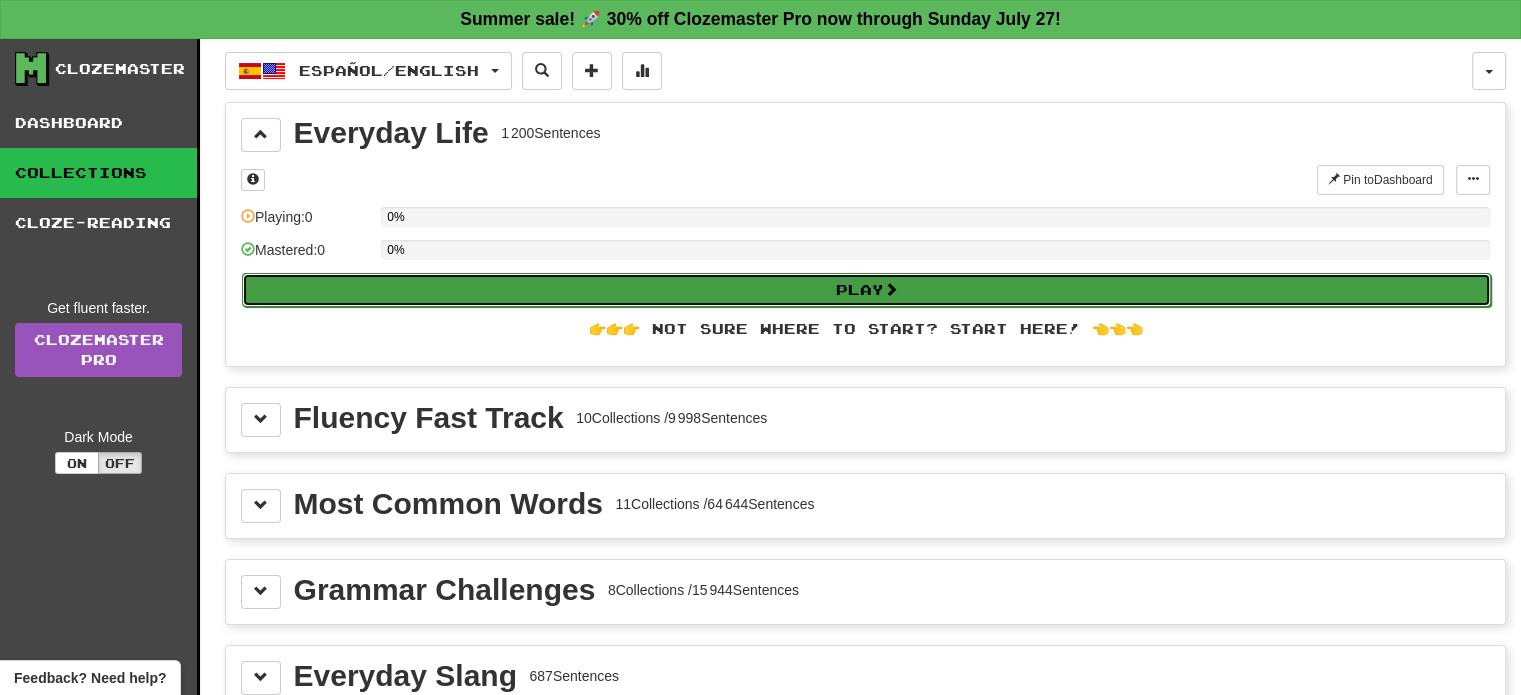 click on "Play" at bounding box center (866, 290) 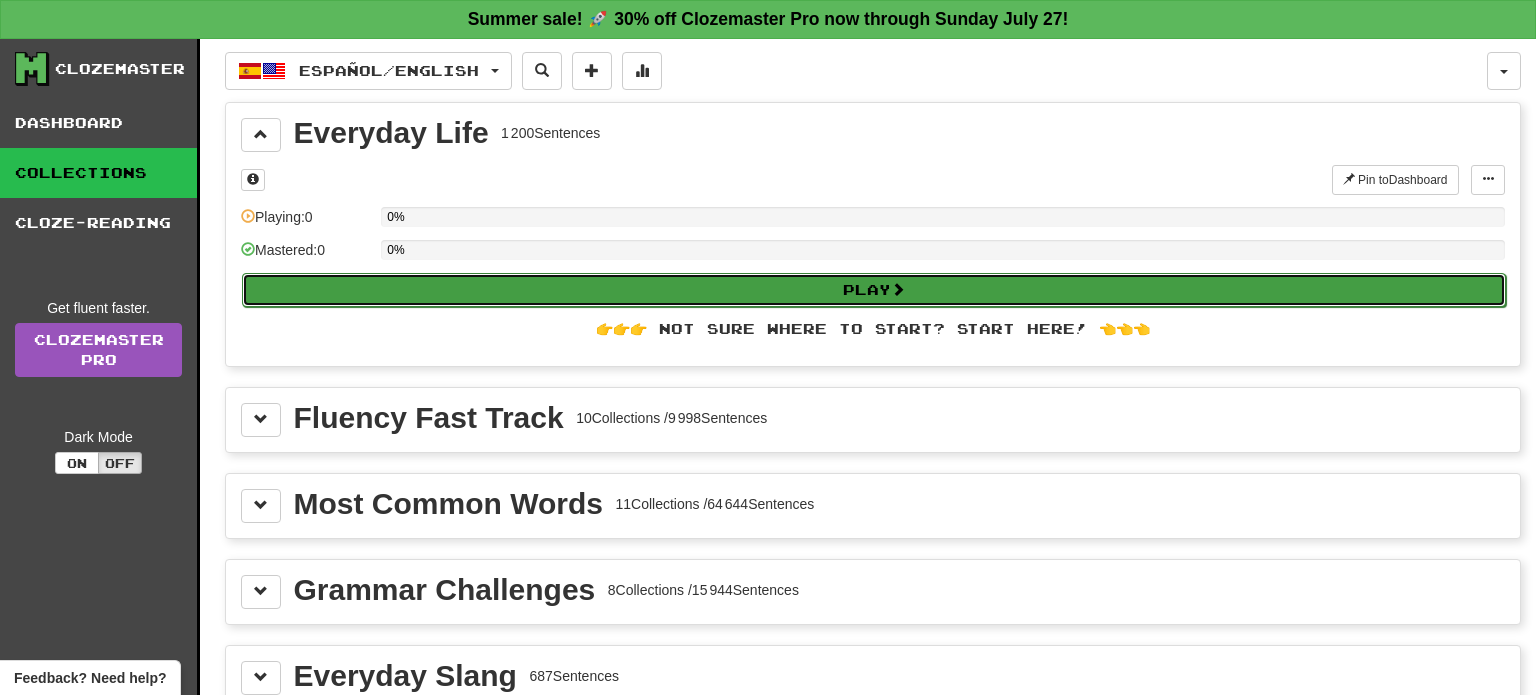 select on "**" 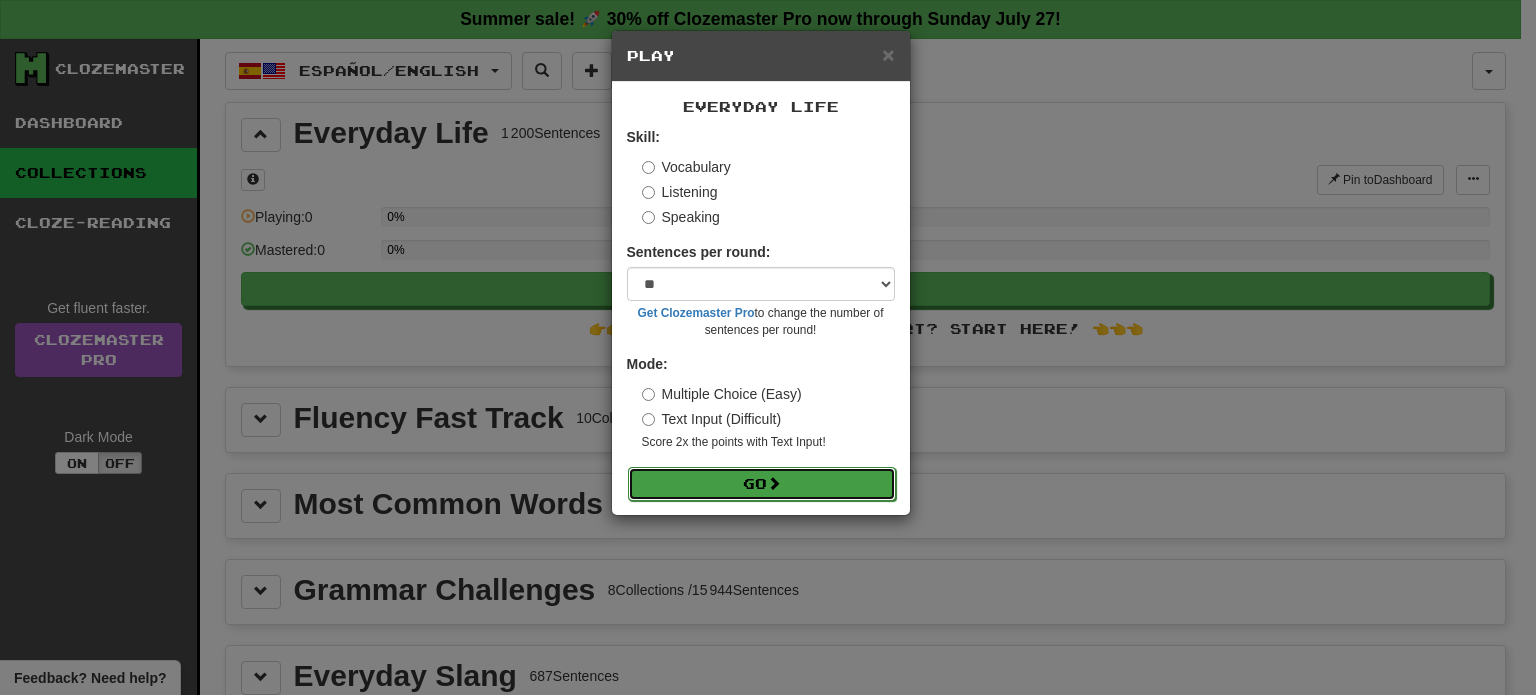 click on "Go" at bounding box center [762, 484] 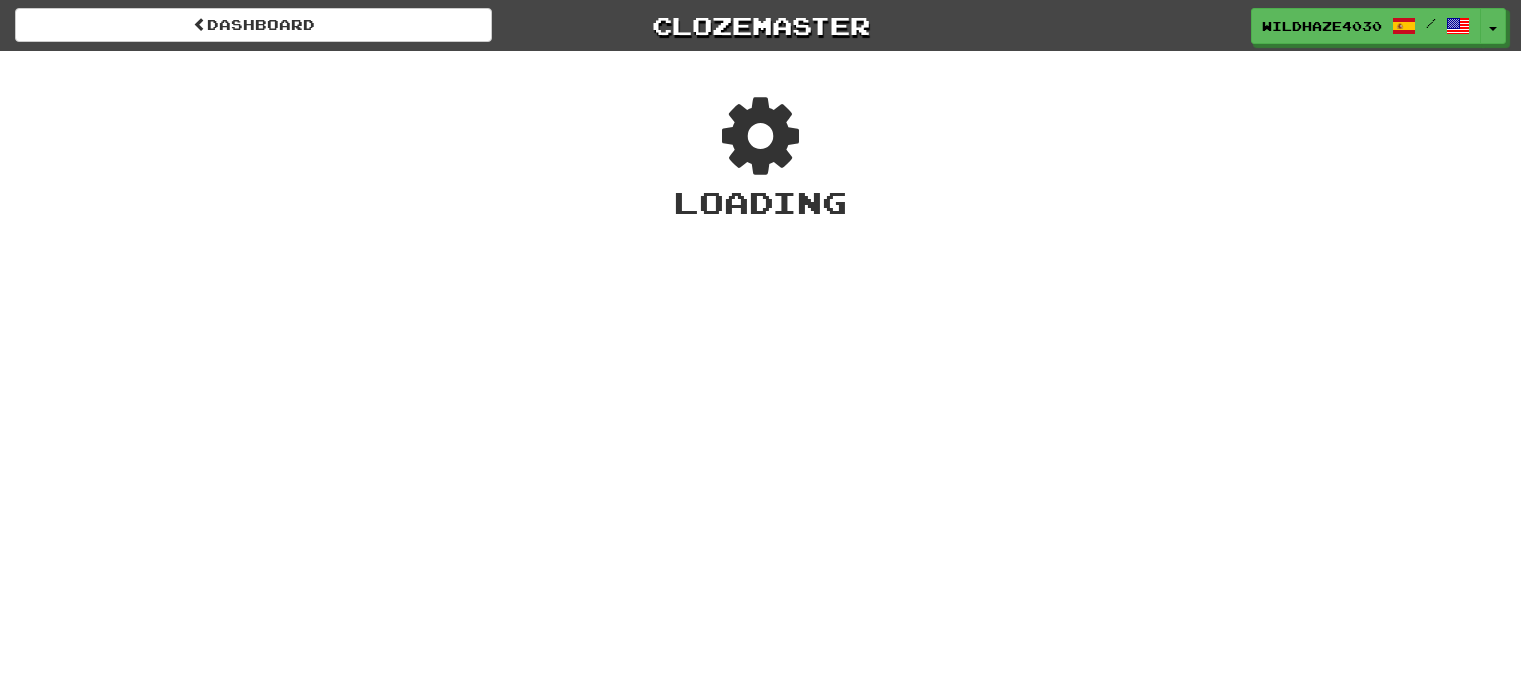 scroll, scrollTop: 0, scrollLeft: 0, axis: both 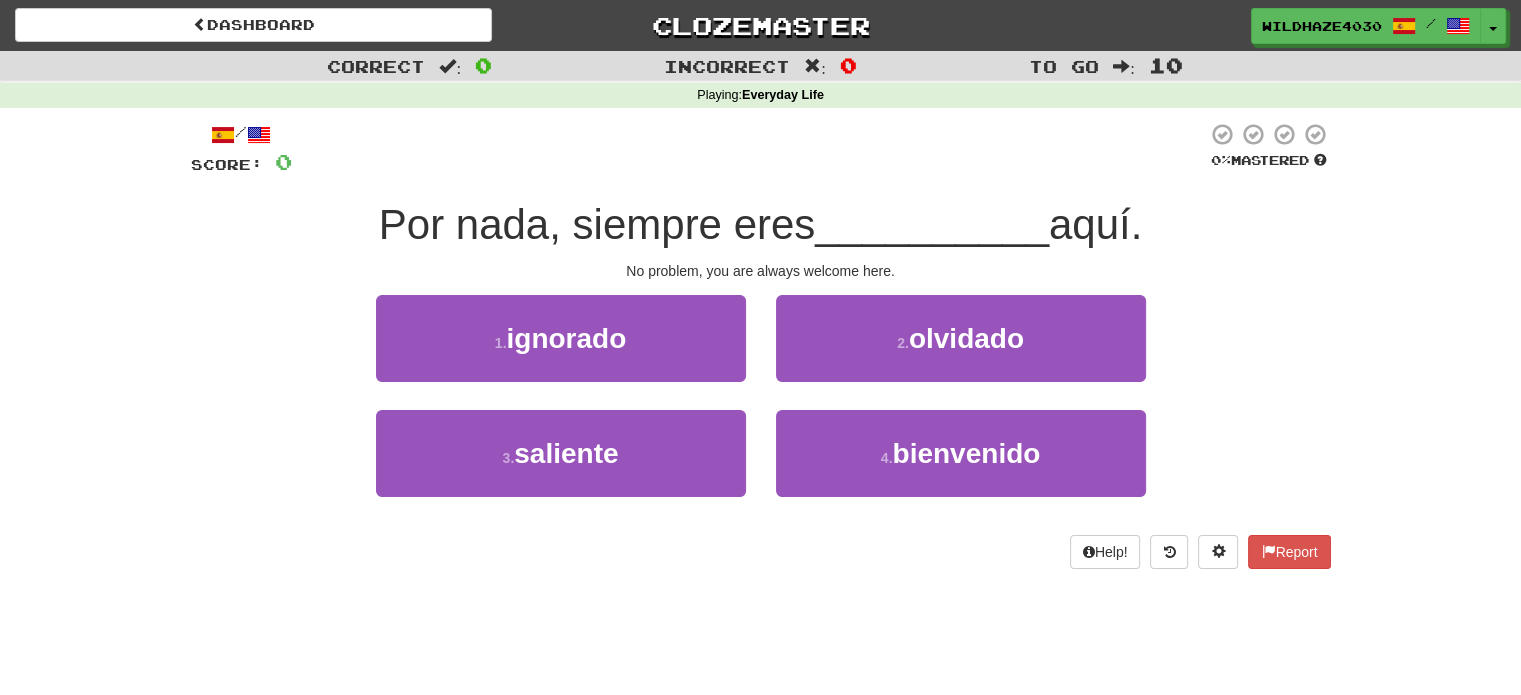 click on "/  Score:   0 0 %  Mastered Por nada, siempre eres  __________  aquí. No problem, you are always welcome here. 1 .  ignorado 2 .  olvidado 3 .  saliente 4 .  bienvenido  Help!  Report" at bounding box center [761, 352] 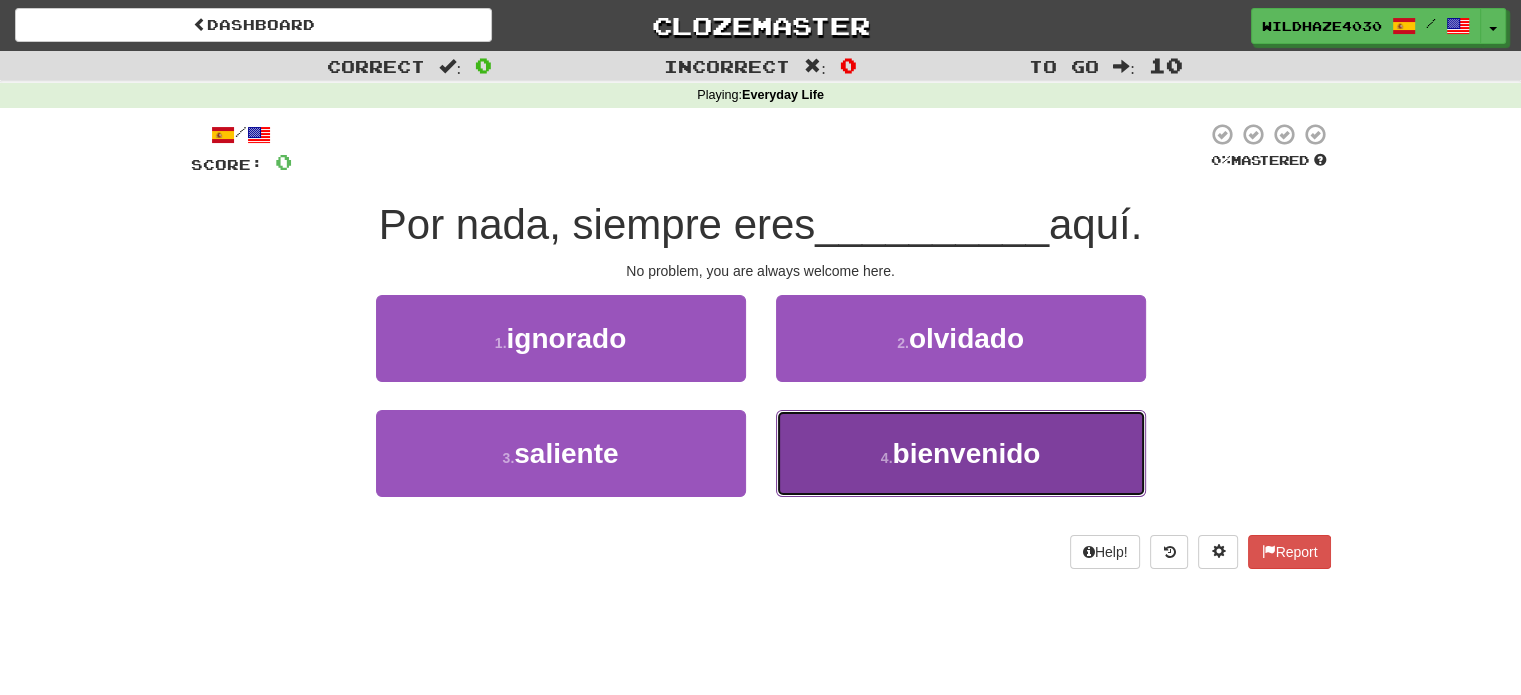 click on "4 .  bienvenido" at bounding box center (961, 453) 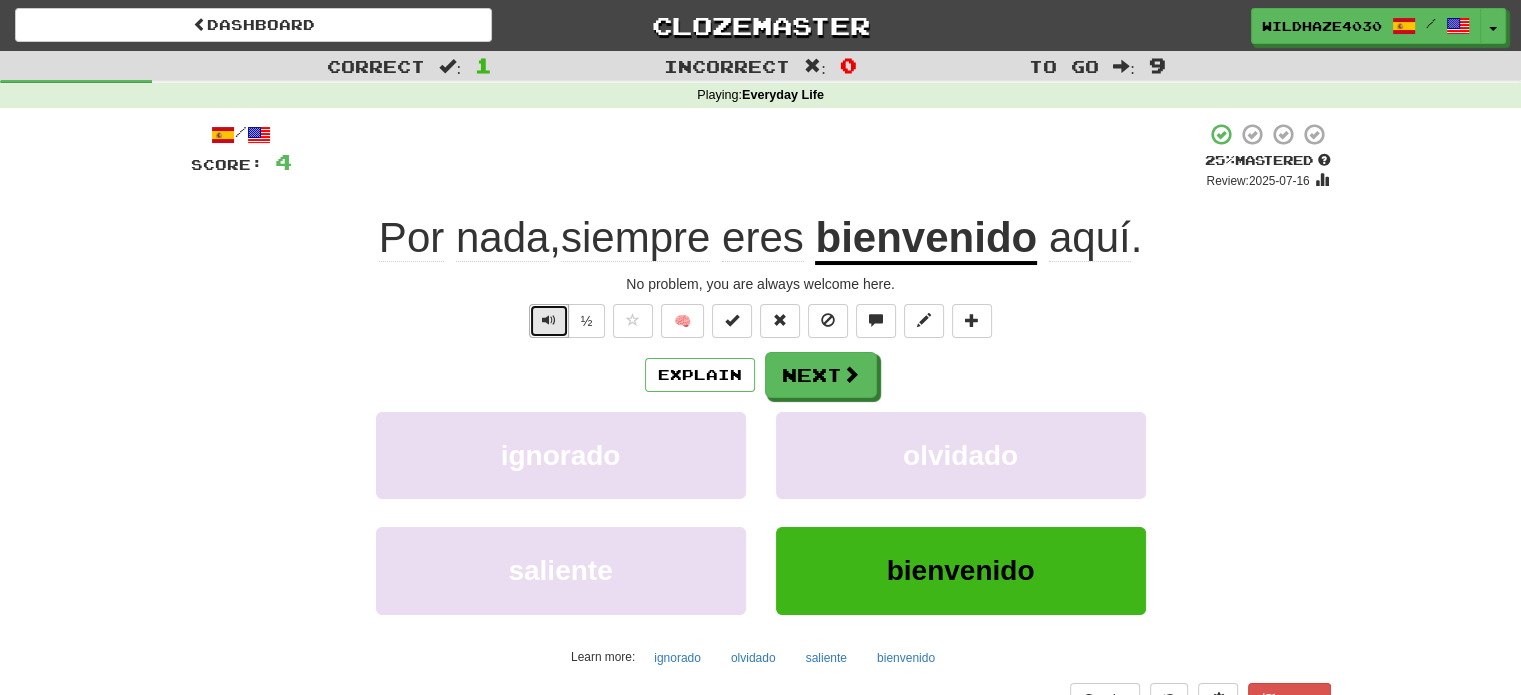click at bounding box center (549, 321) 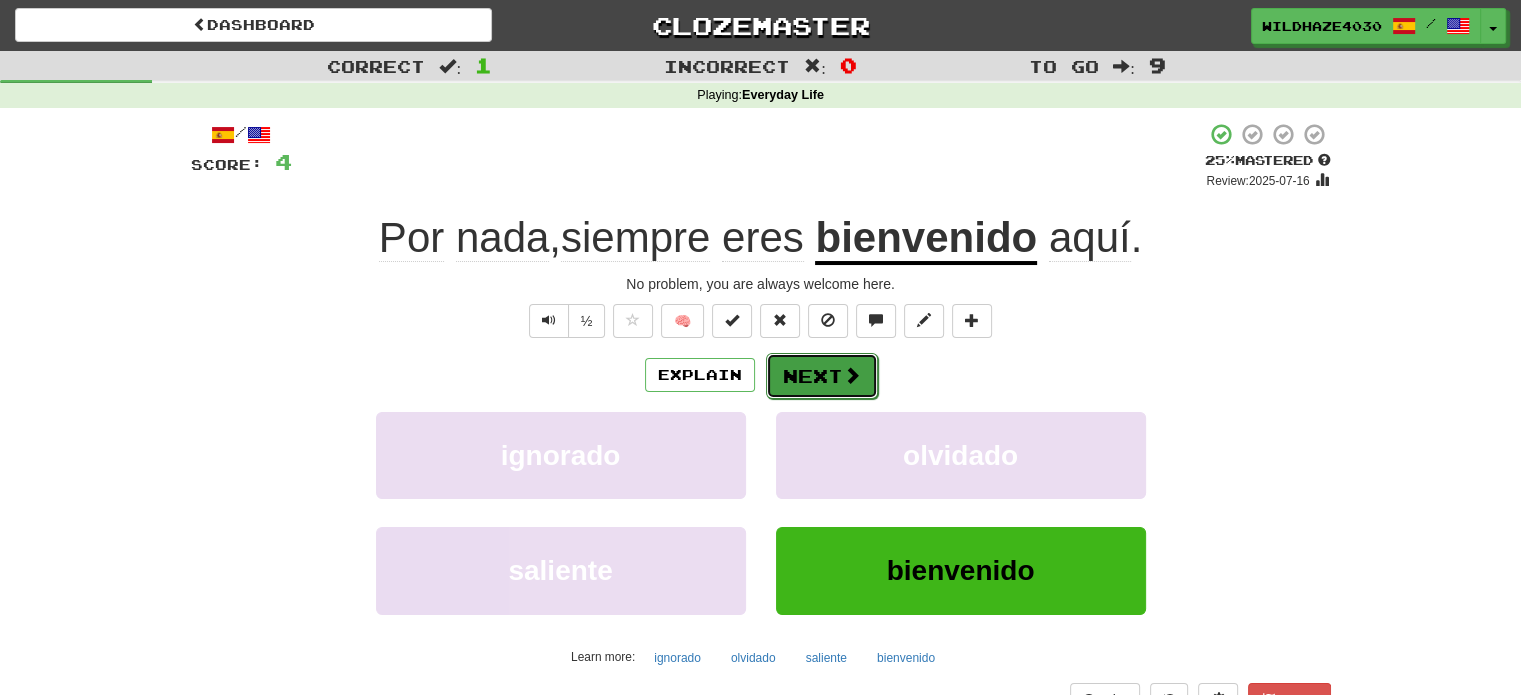 click on "Next" at bounding box center (822, 376) 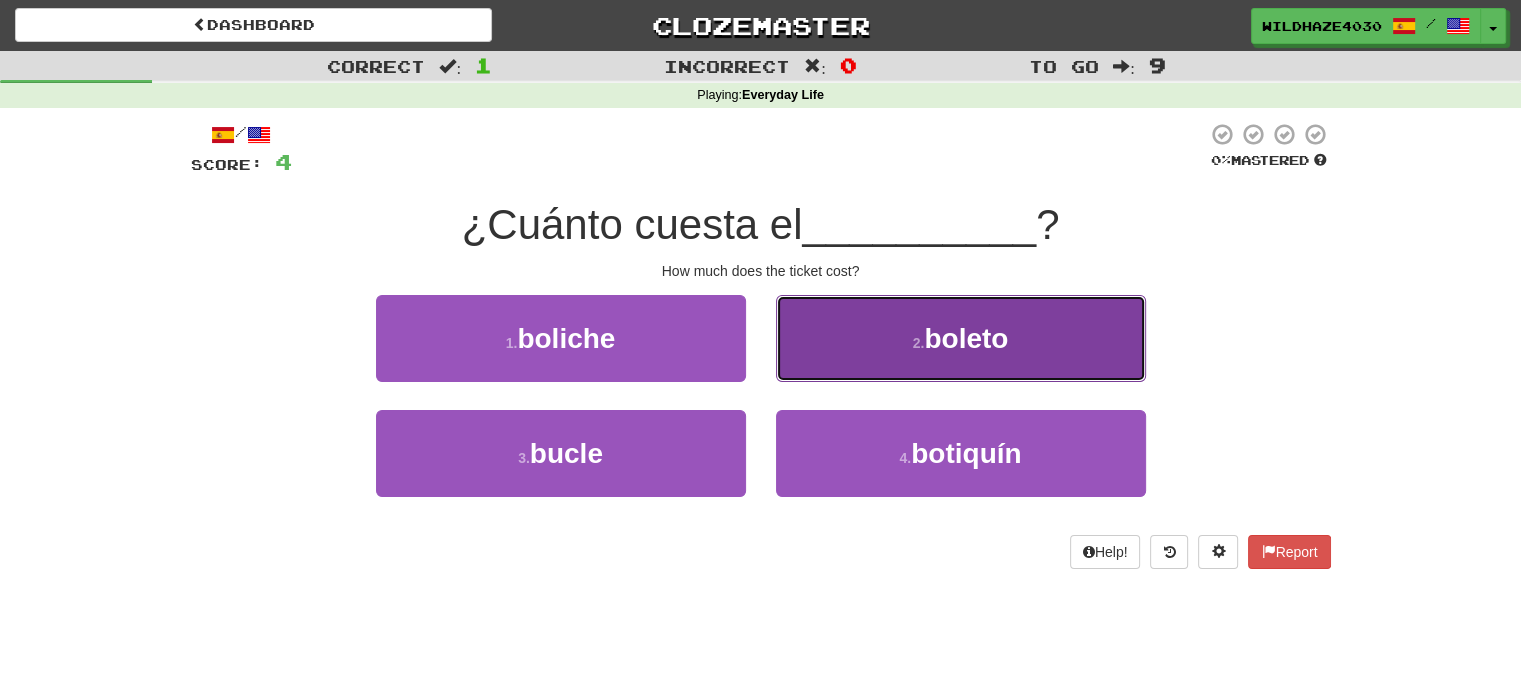 click on "boleto" at bounding box center [966, 338] 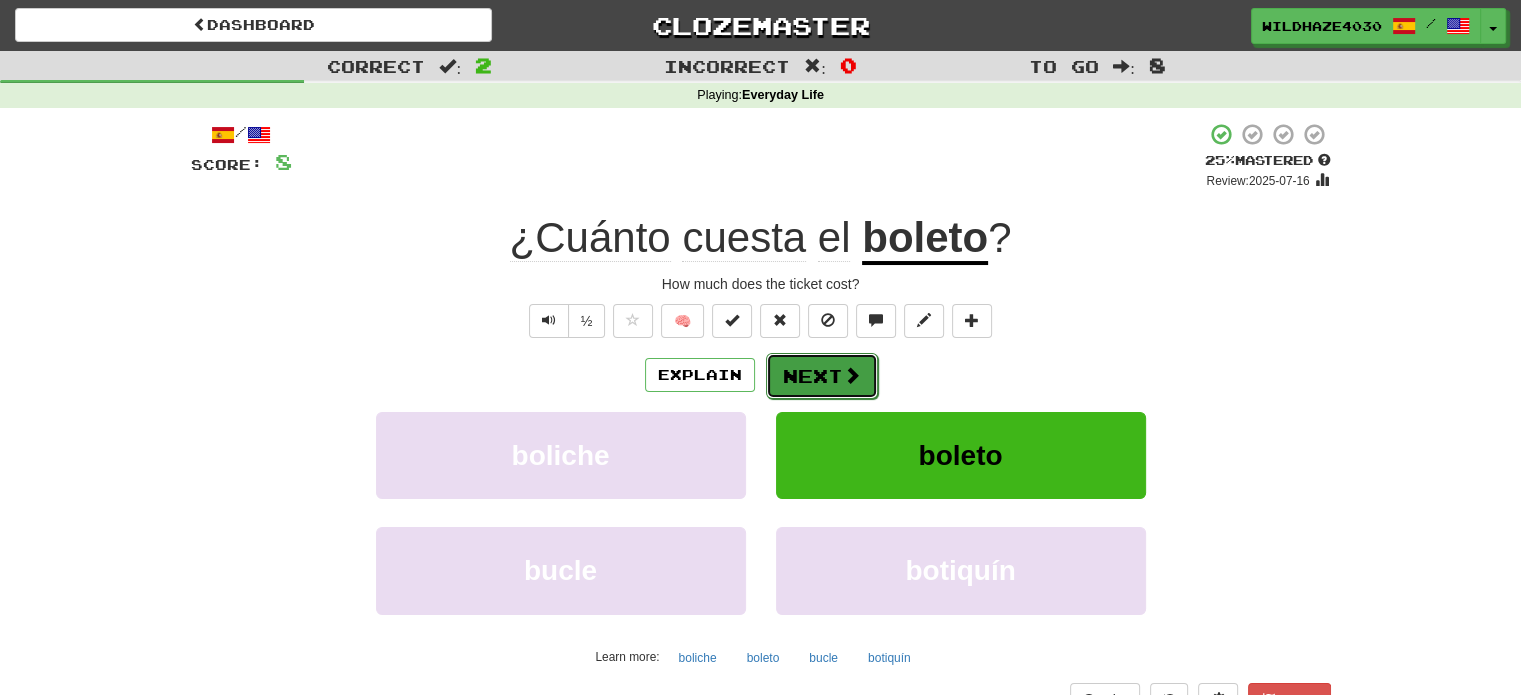 click on "Next" at bounding box center [822, 376] 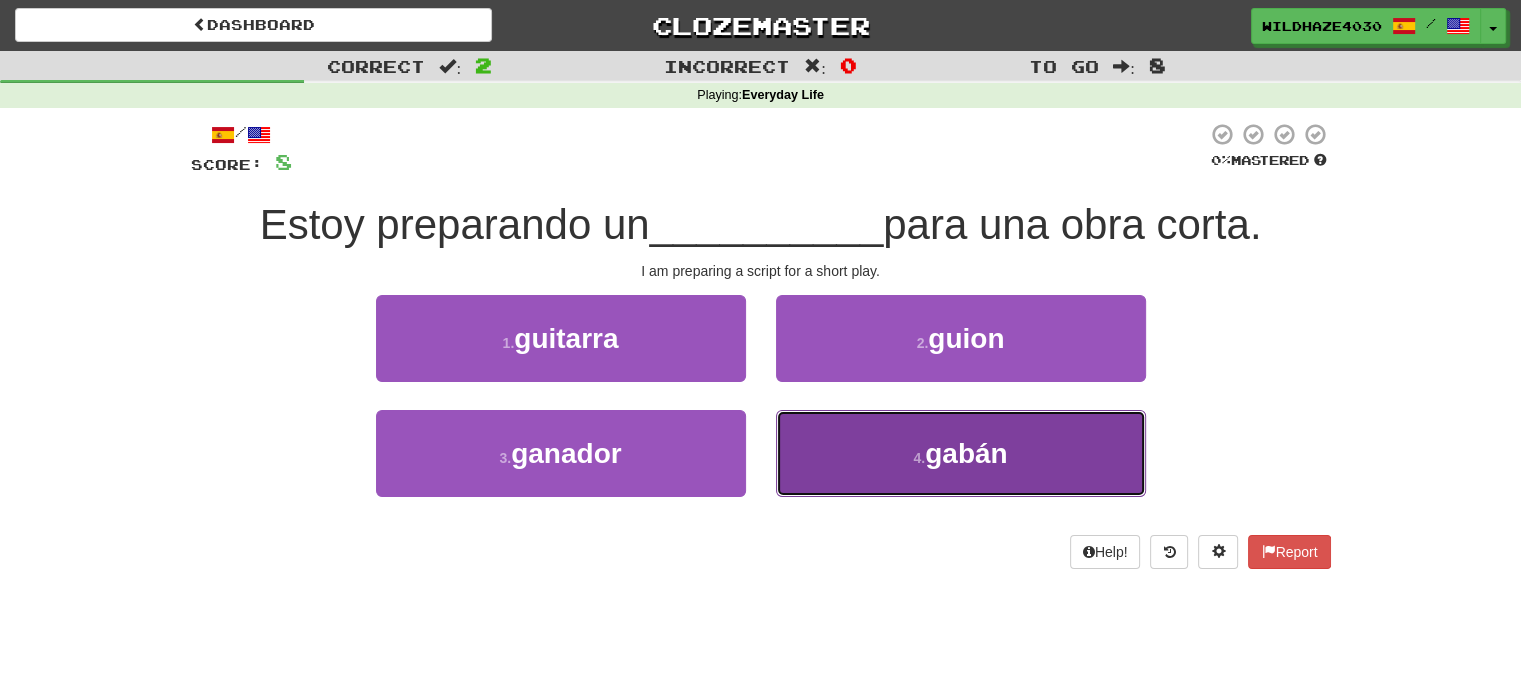 click on "4 .  gabán" at bounding box center (961, 453) 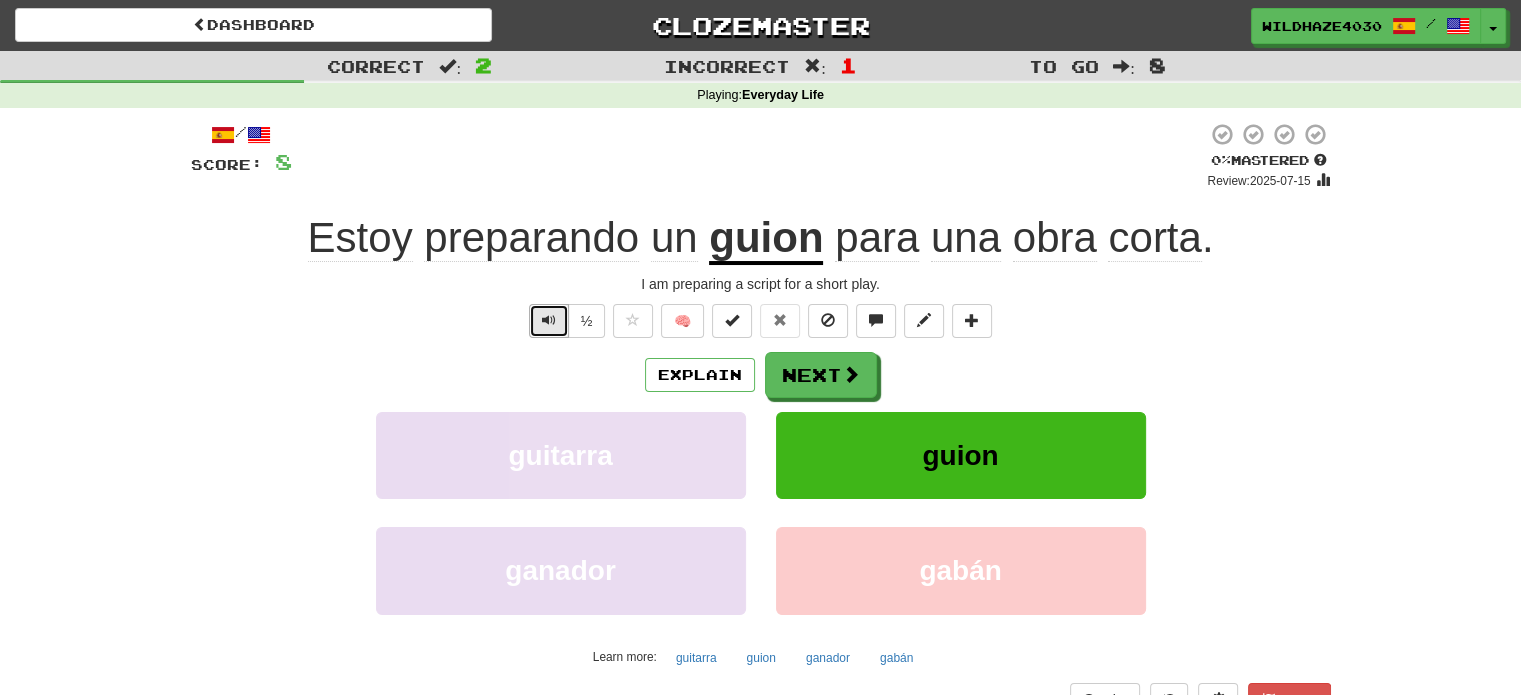 click at bounding box center [549, 321] 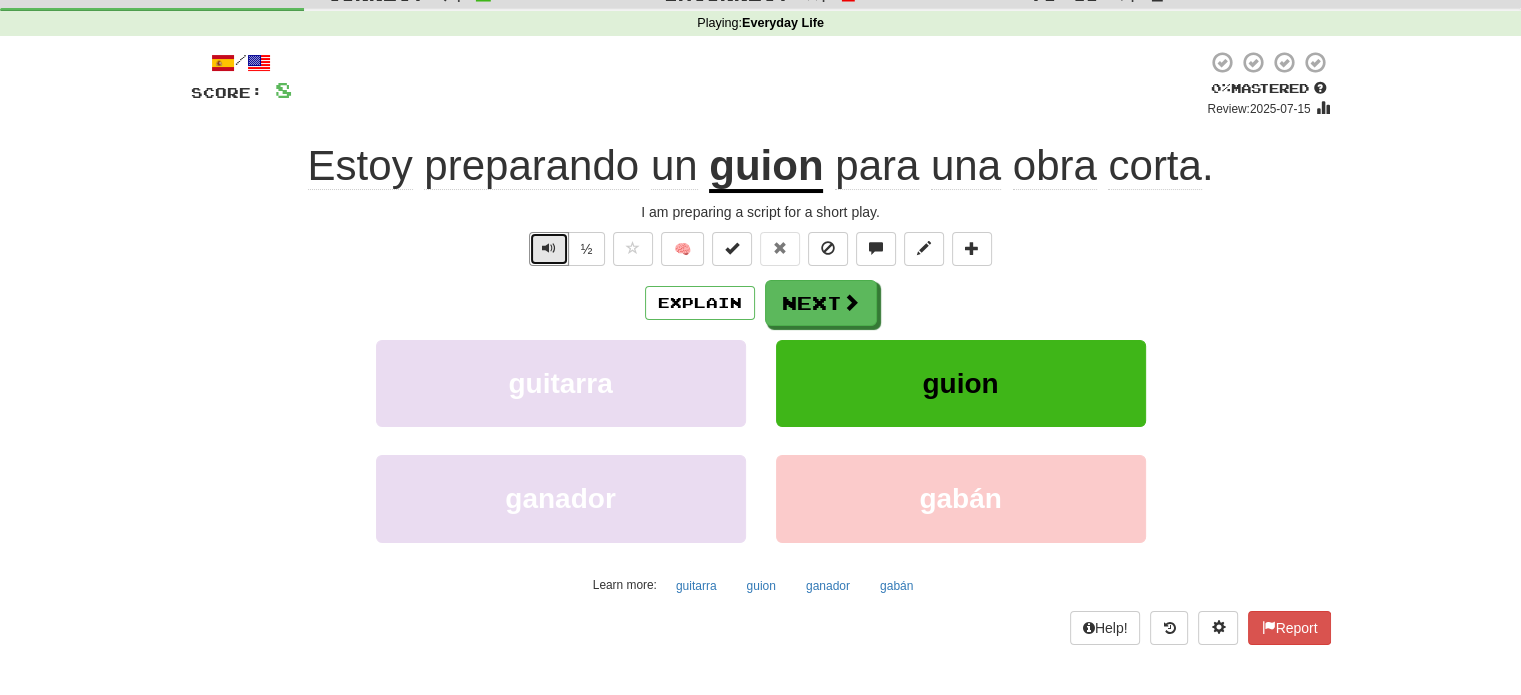 scroll, scrollTop: 71, scrollLeft: 0, axis: vertical 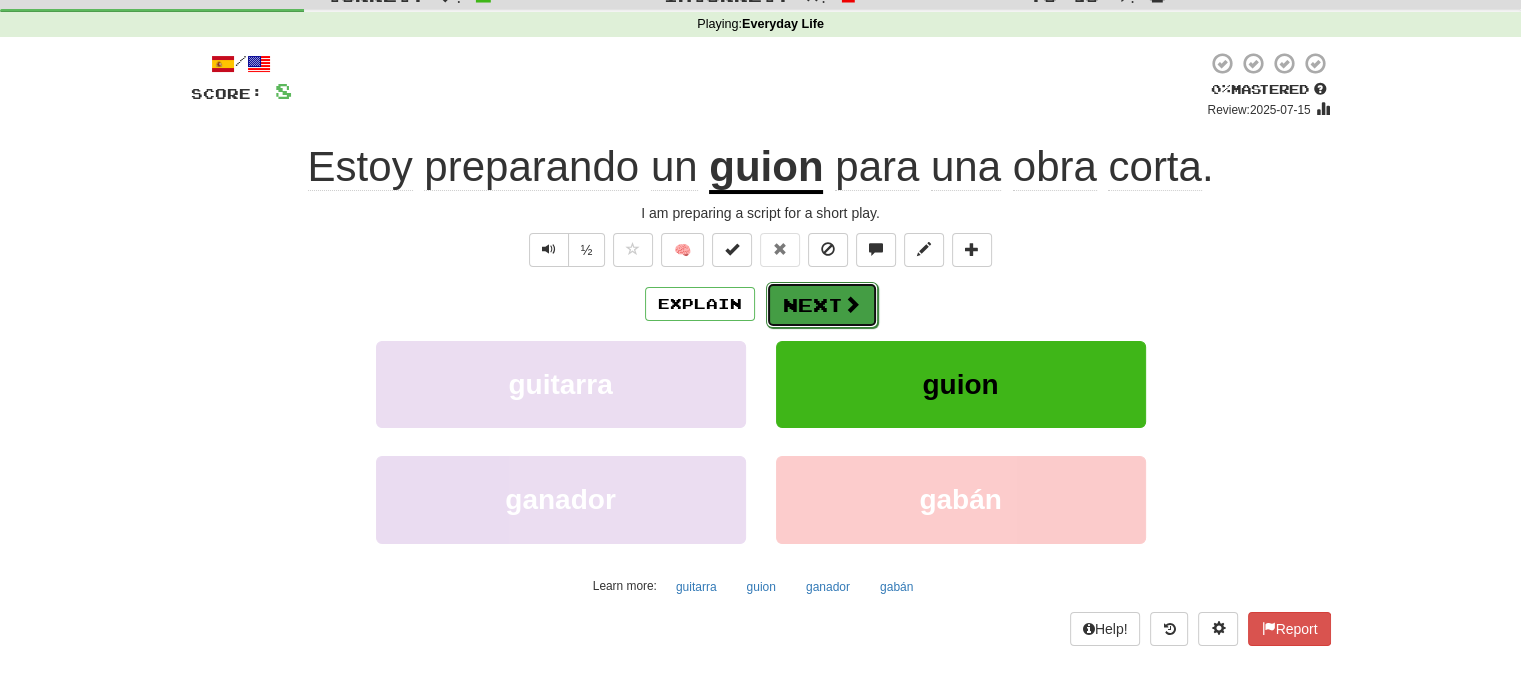 click on "Next" at bounding box center [822, 305] 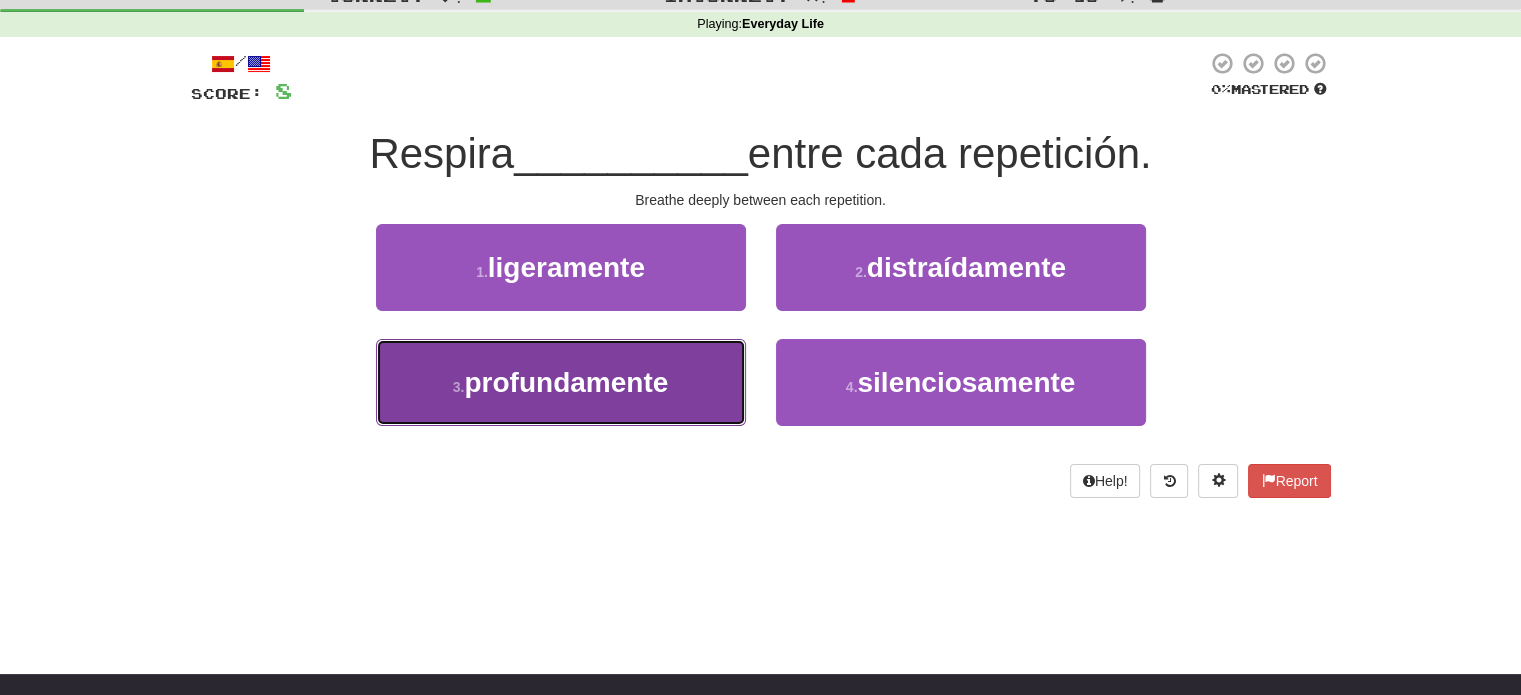 click on "3 .  profundamente" at bounding box center (561, 382) 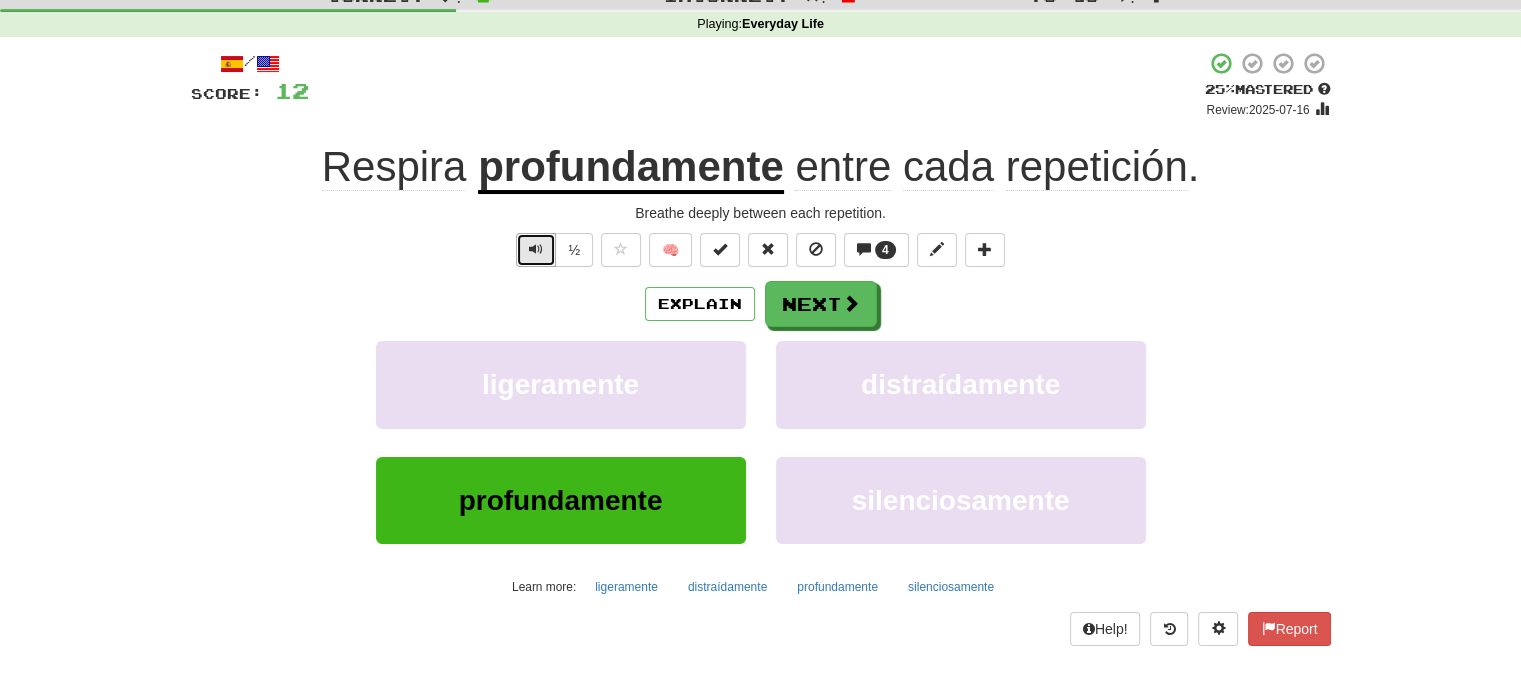 click at bounding box center [536, 250] 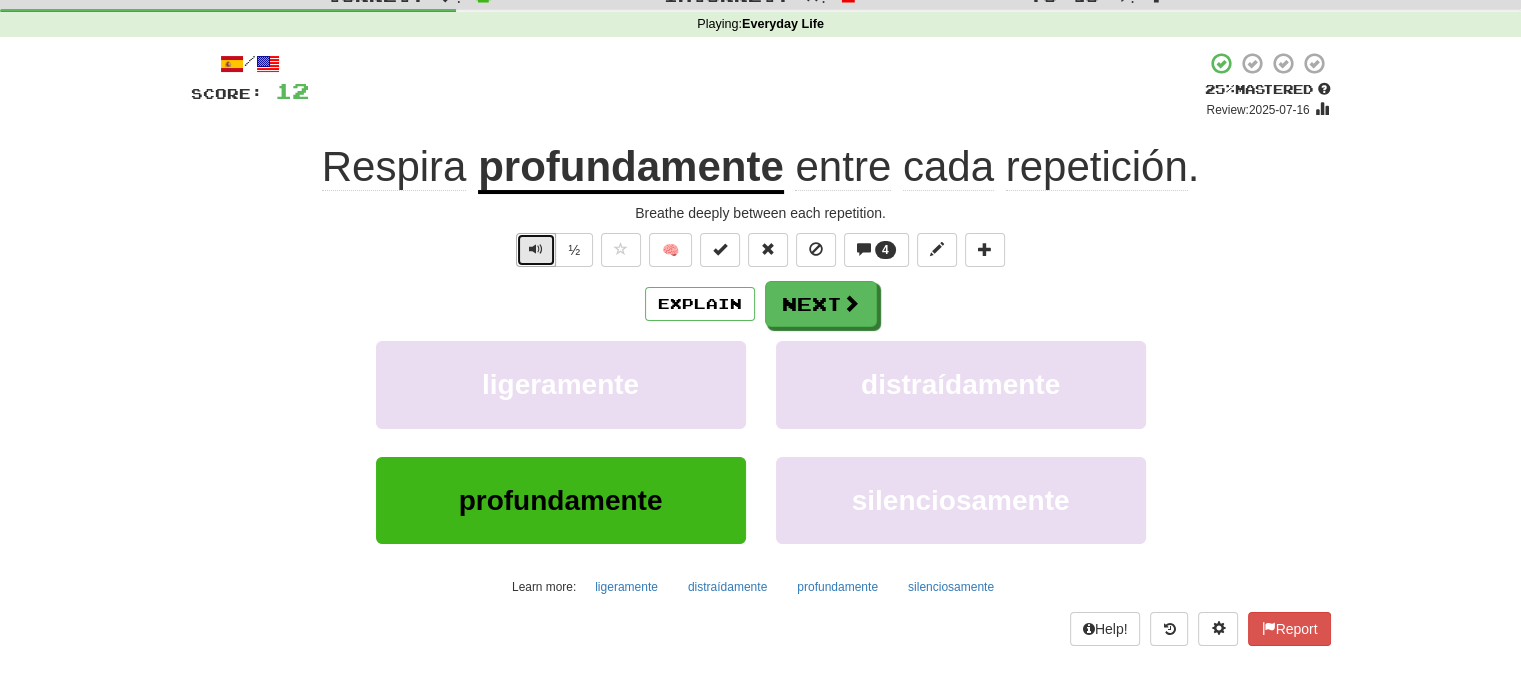 click at bounding box center [536, 250] 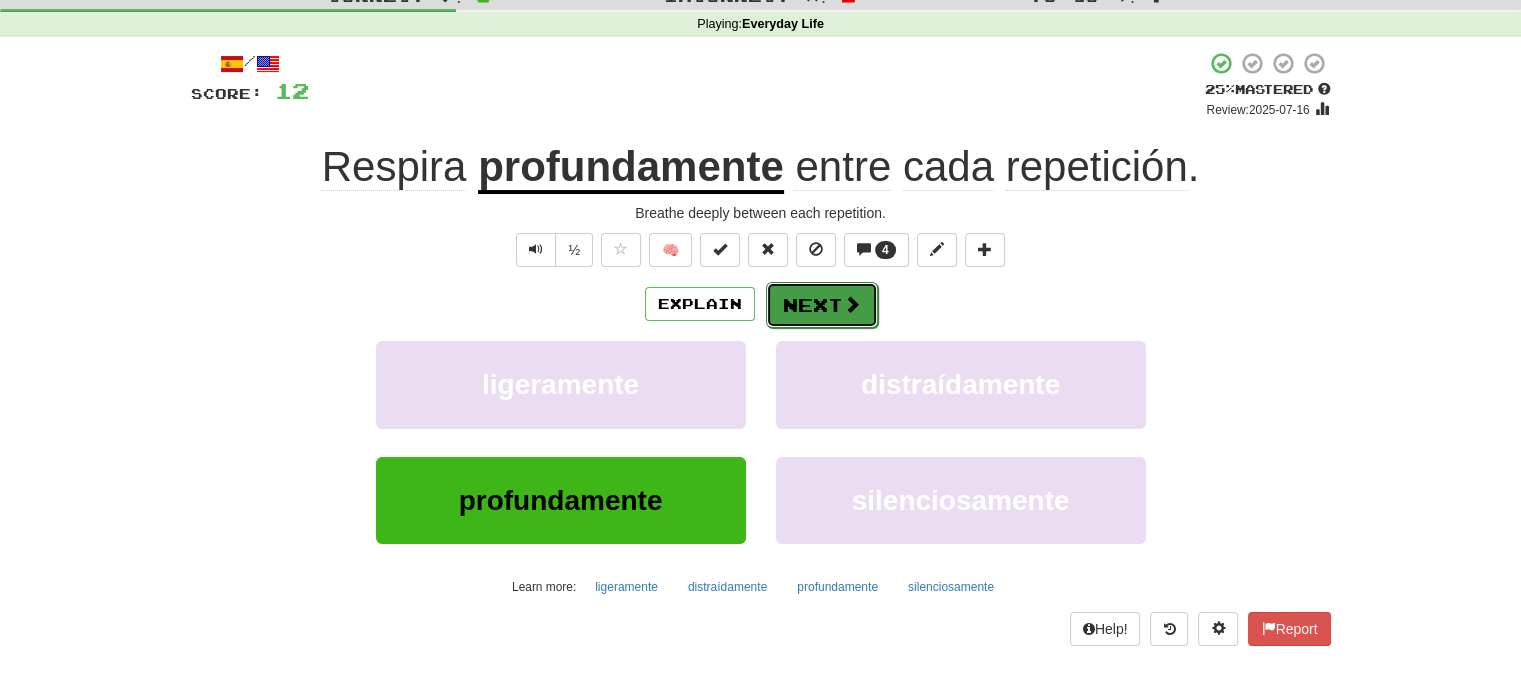 click on "Next" at bounding box center (822, 305) 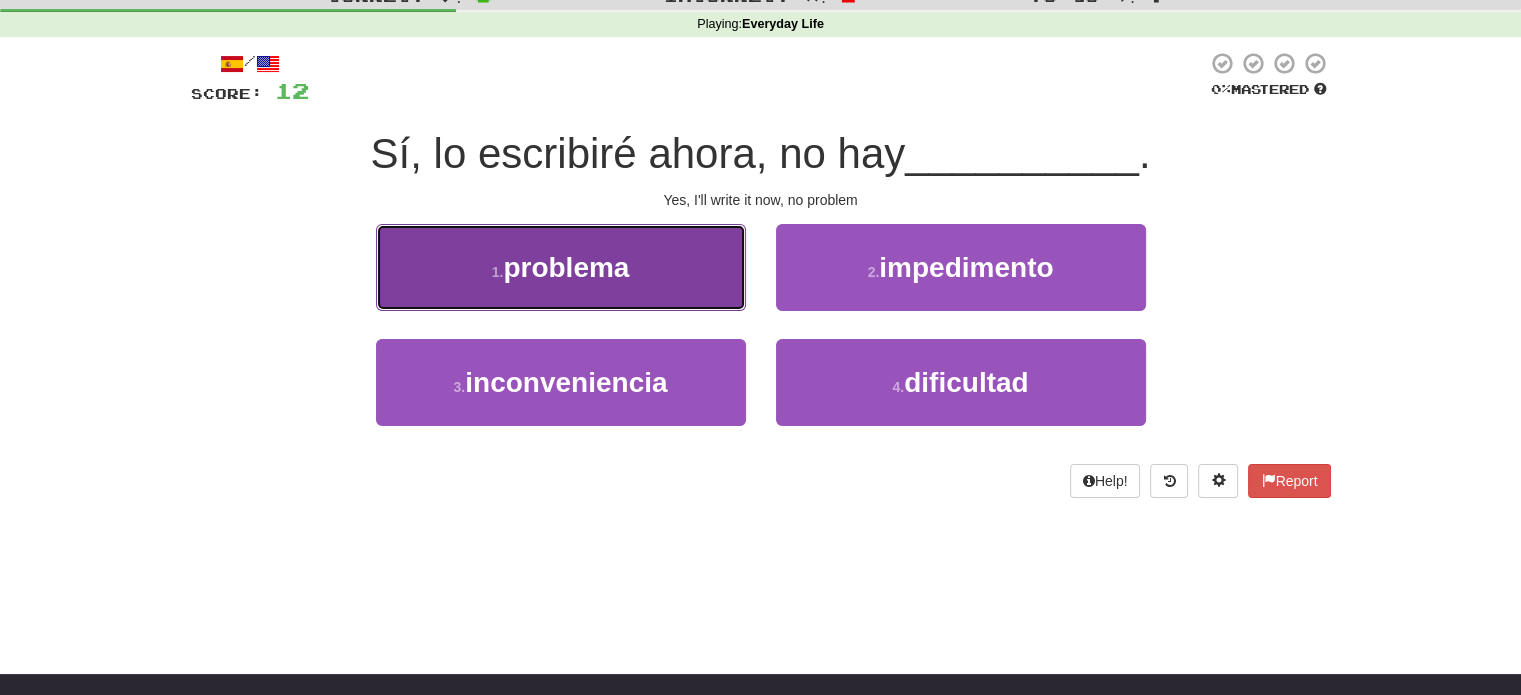 click on "1 .  problema" at bounding box center (561, 267) 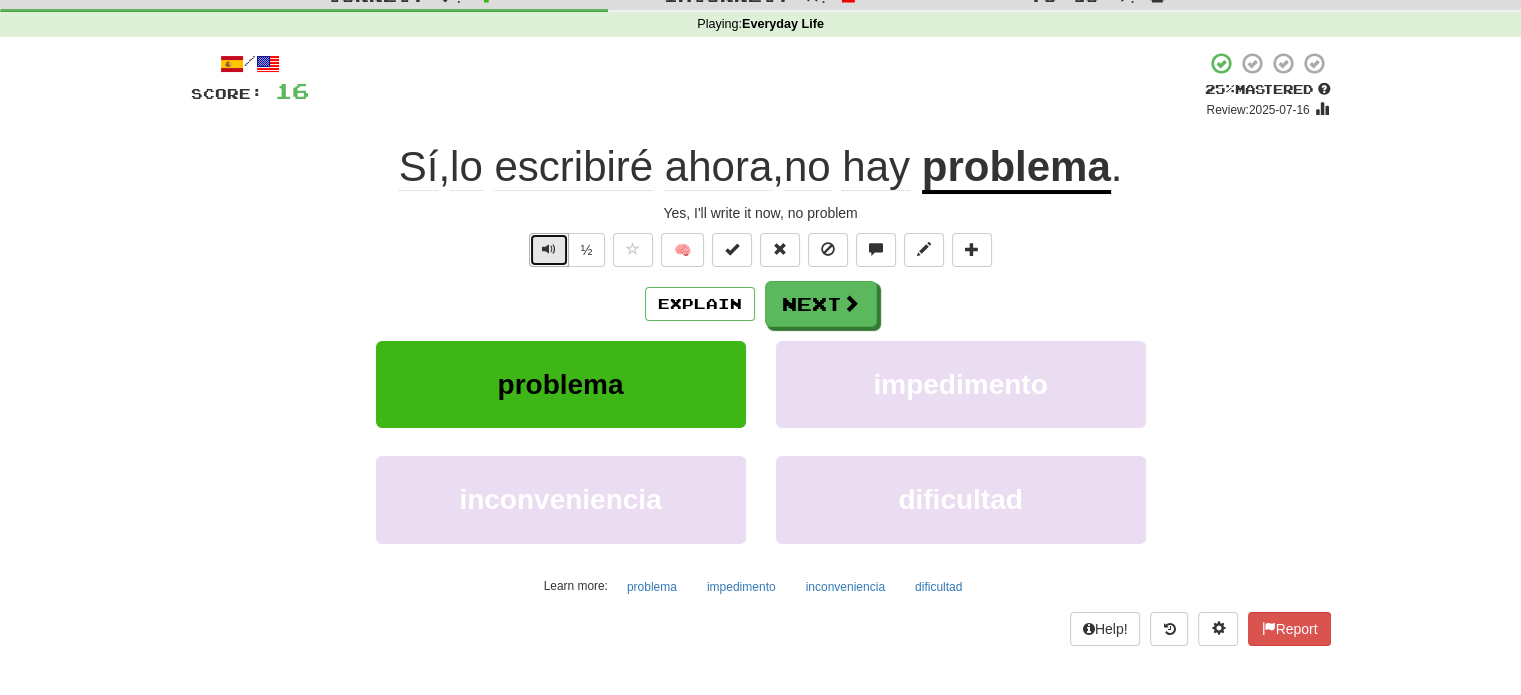 click at bounding box center (549, 250) 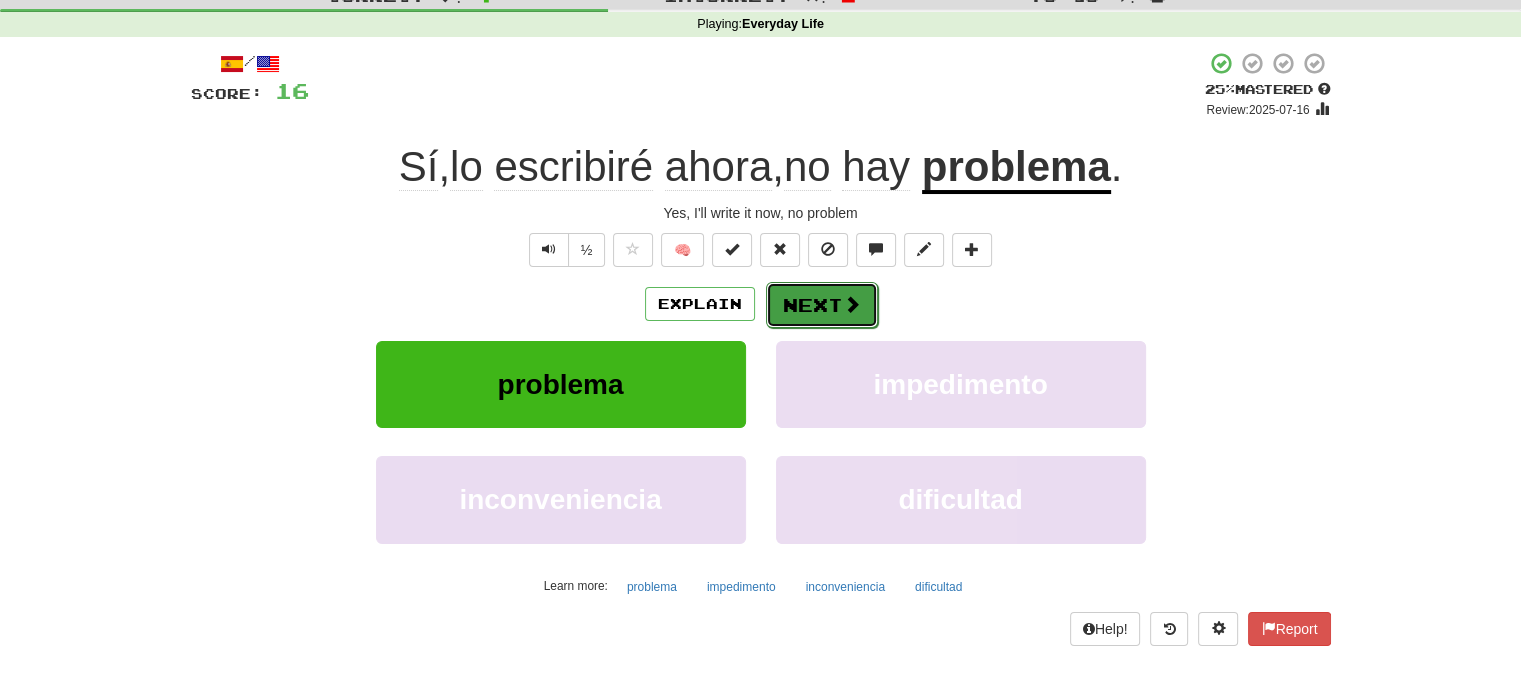 click on "Next" at bounding box center [822, 305] 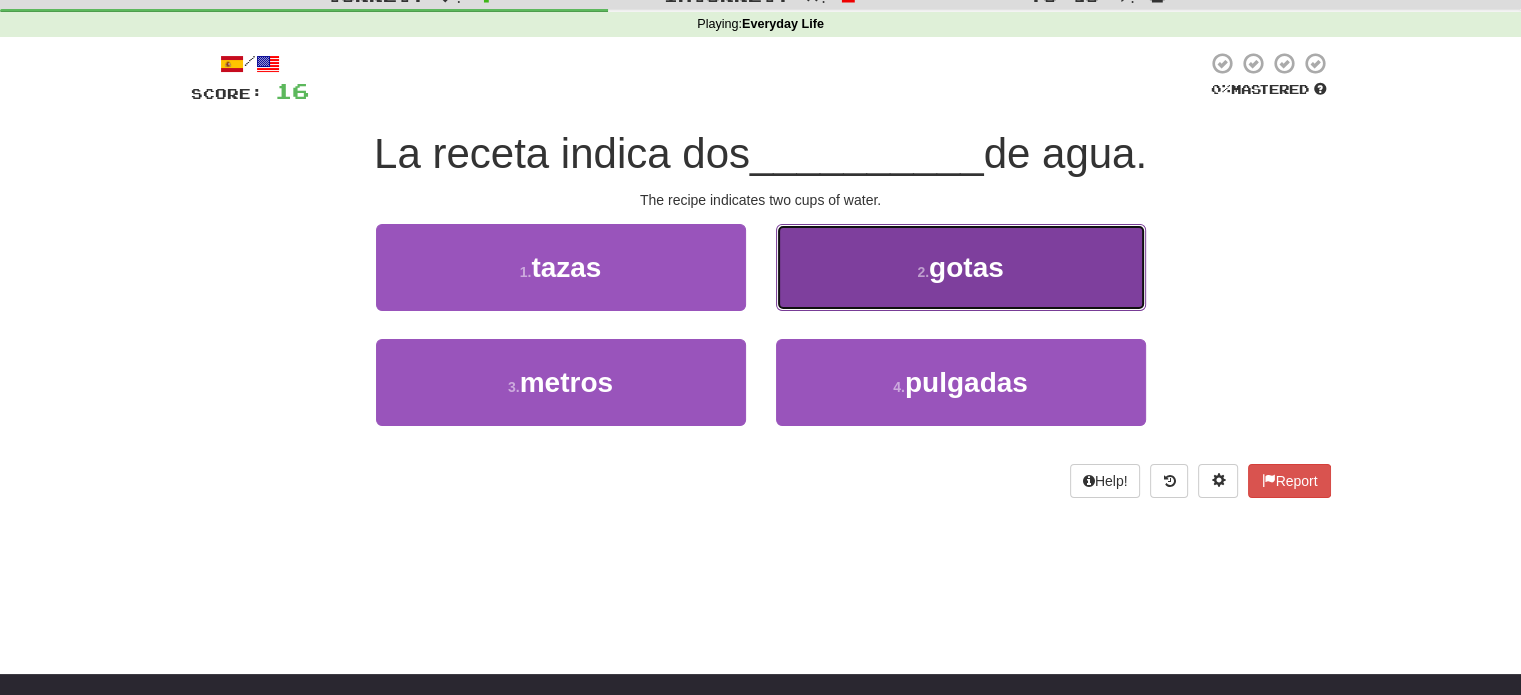 click on "2 .  gotas" at bounding box center (961, 267) 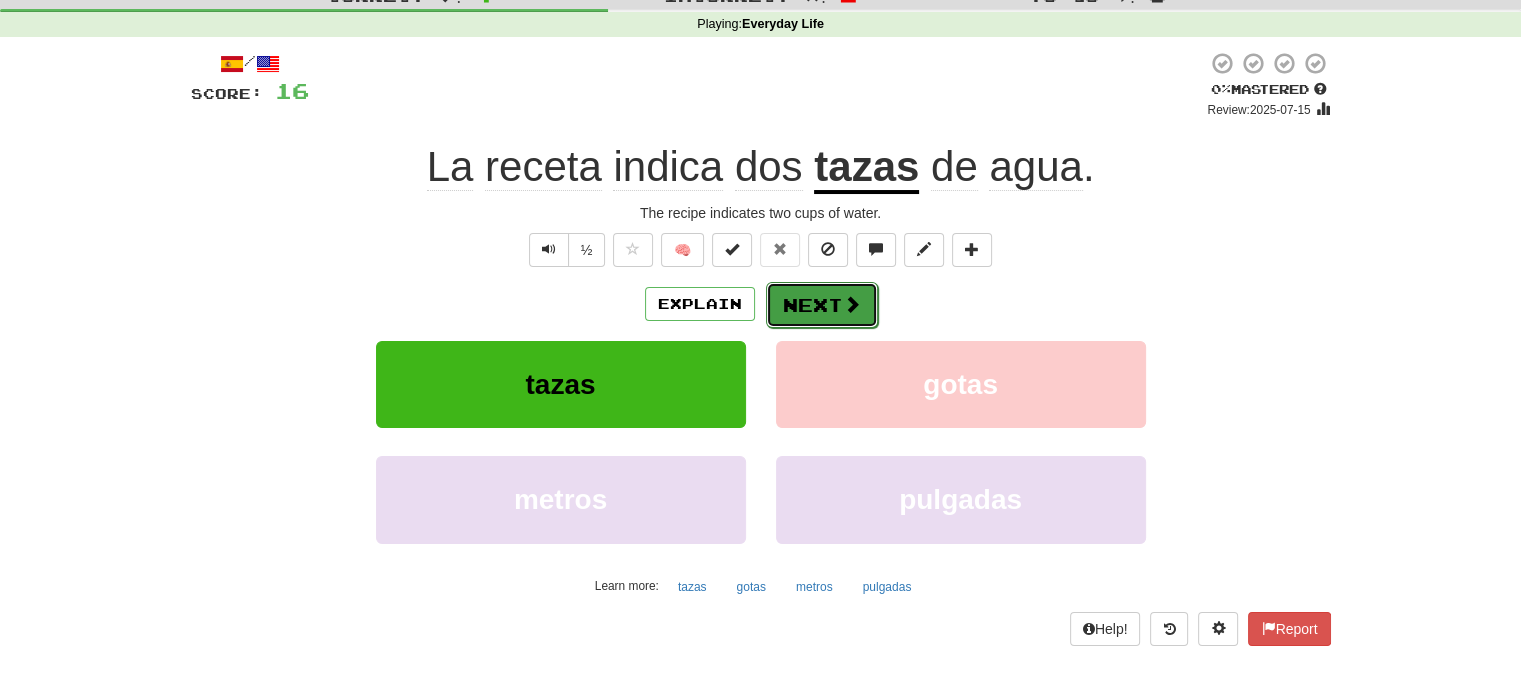 click at bounding box center (852, 304) 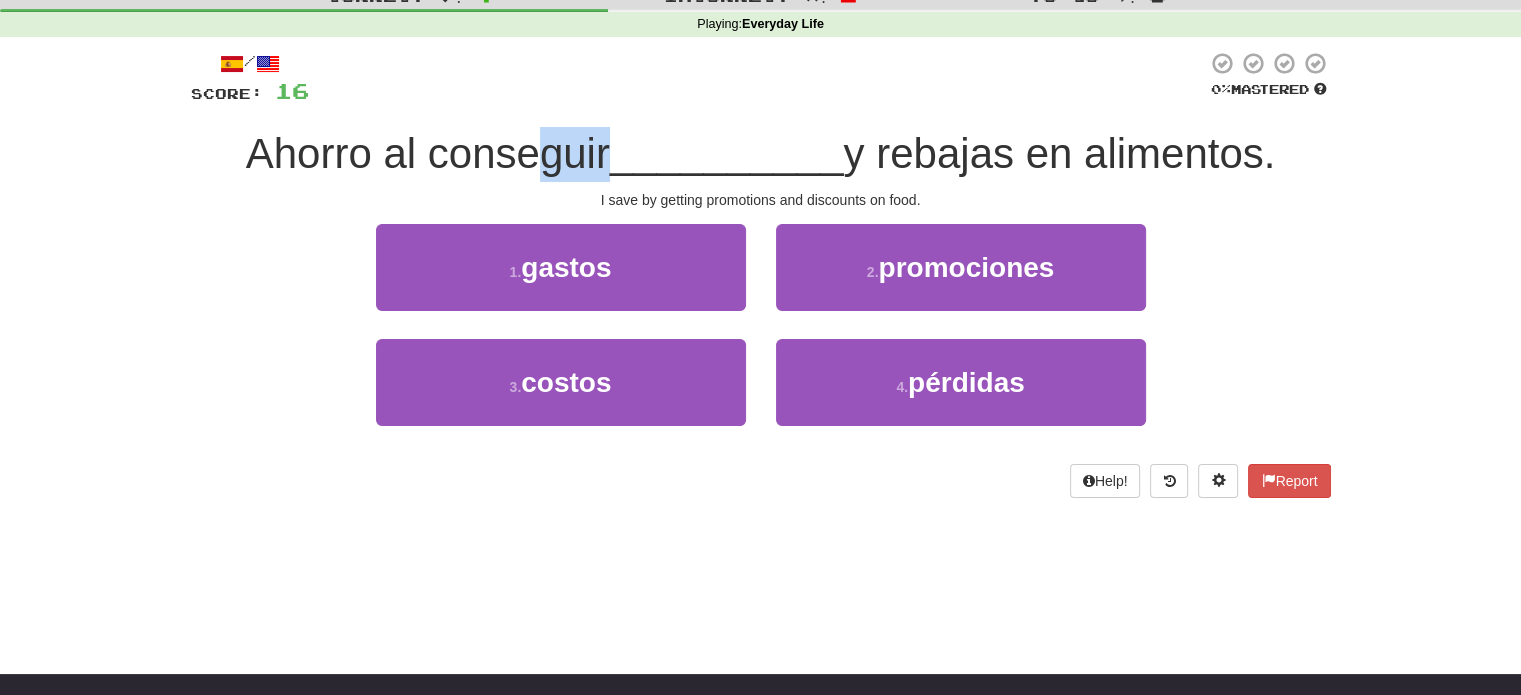 drag, startPoint x: 526, startPoint y: 159, endPoint x: 612, endPoint y: 176, distance: 87.66413 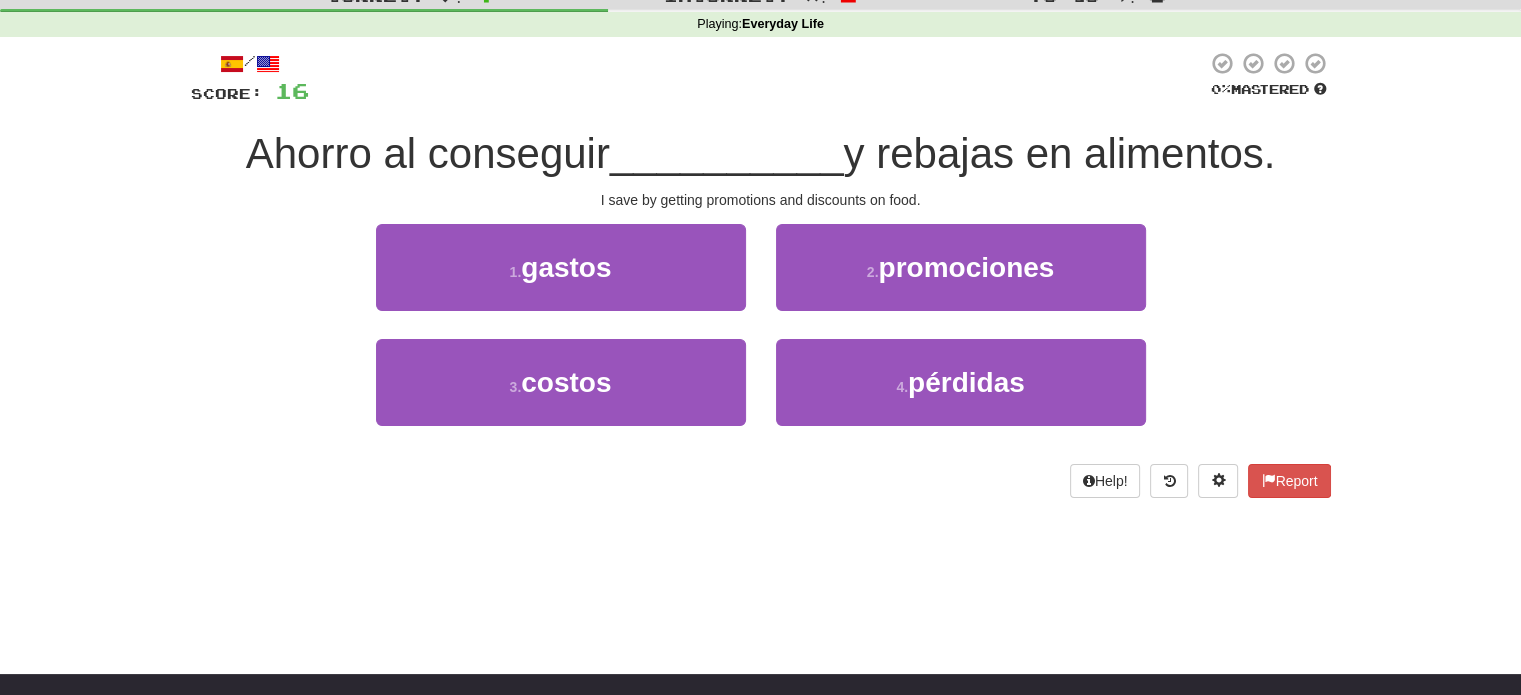 click on "I save by getting promotions and discounts on food." at bounding box center [761, 200] 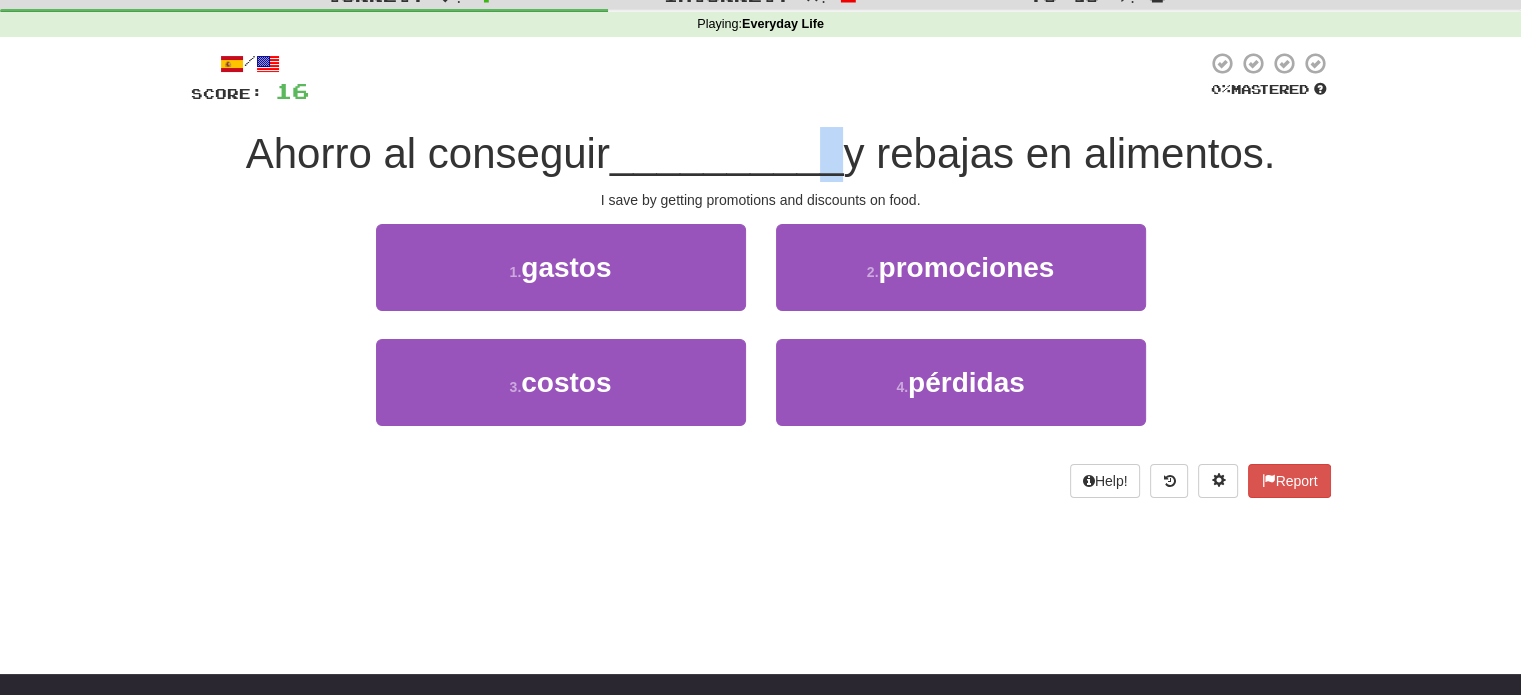 drag, startPoint x: 822, startPoint y: 159, endPoint x: 835, endPoint y: 149, distance: 16.40122 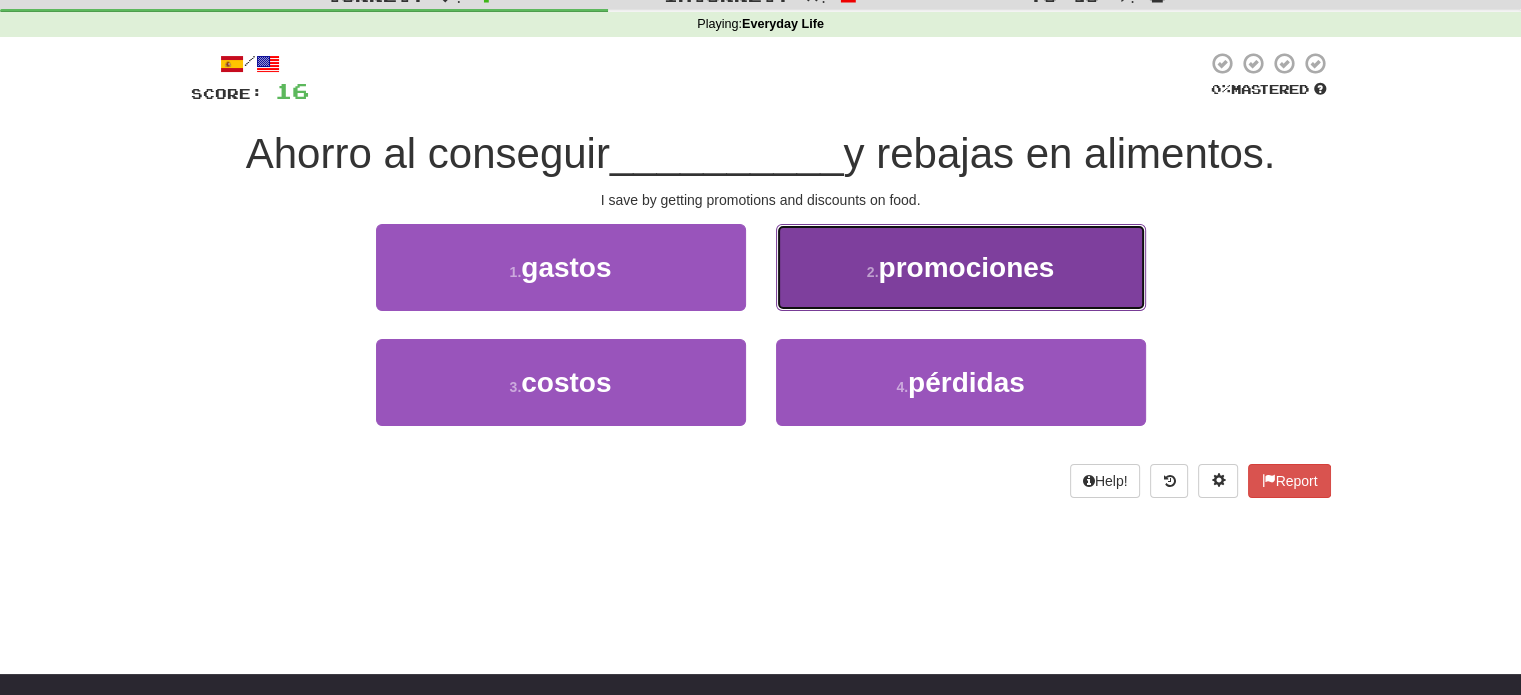 click on "2 .  promociones" at bounding box center (961, 267) 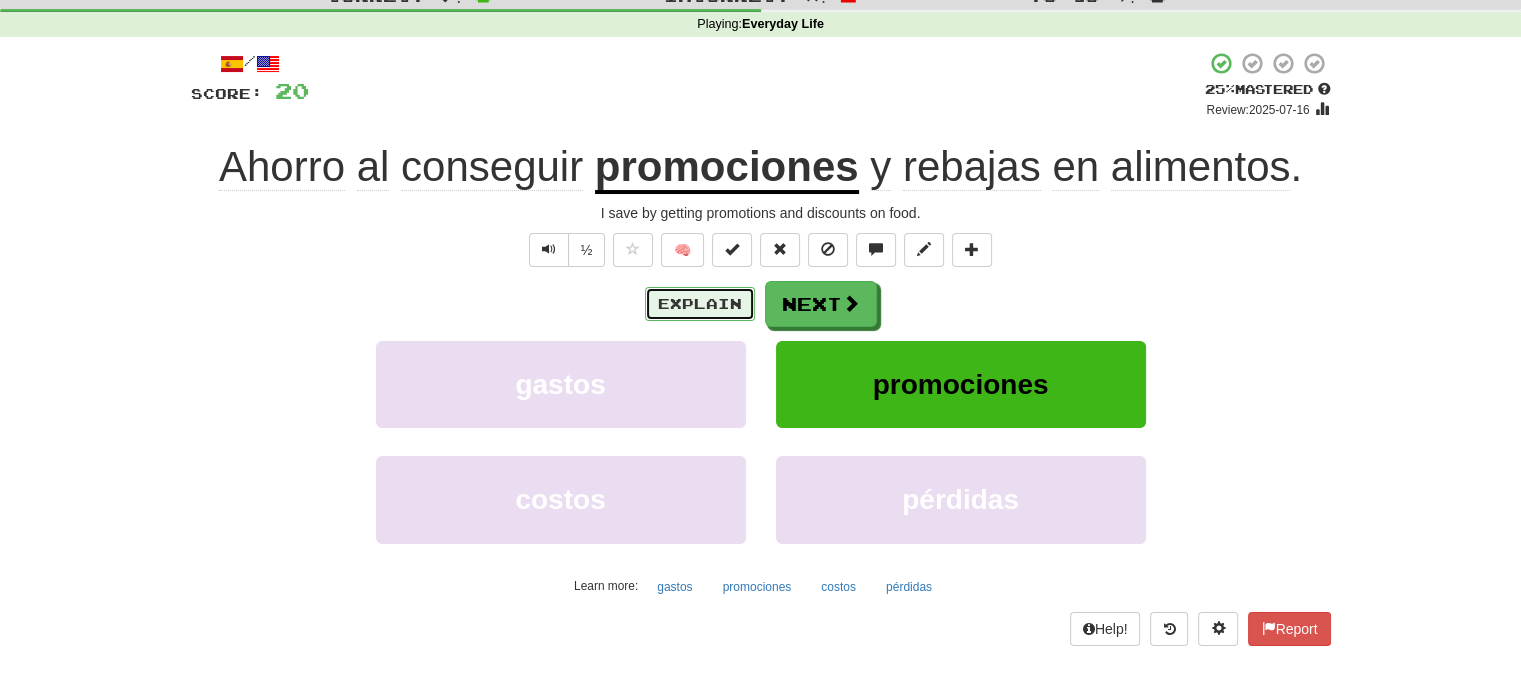 click on "Explain" at bounding box center (700, 304) 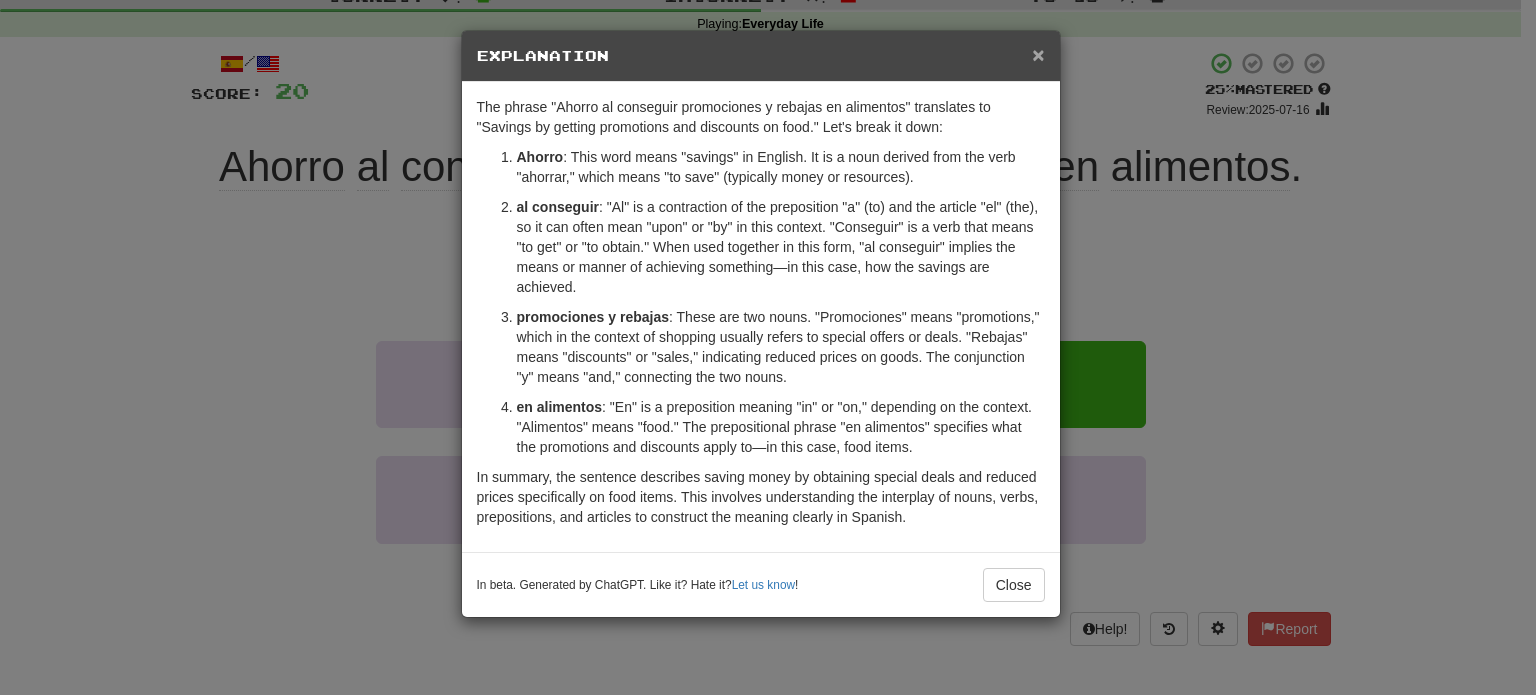 click on "×" at bounding box center (1038, 54) 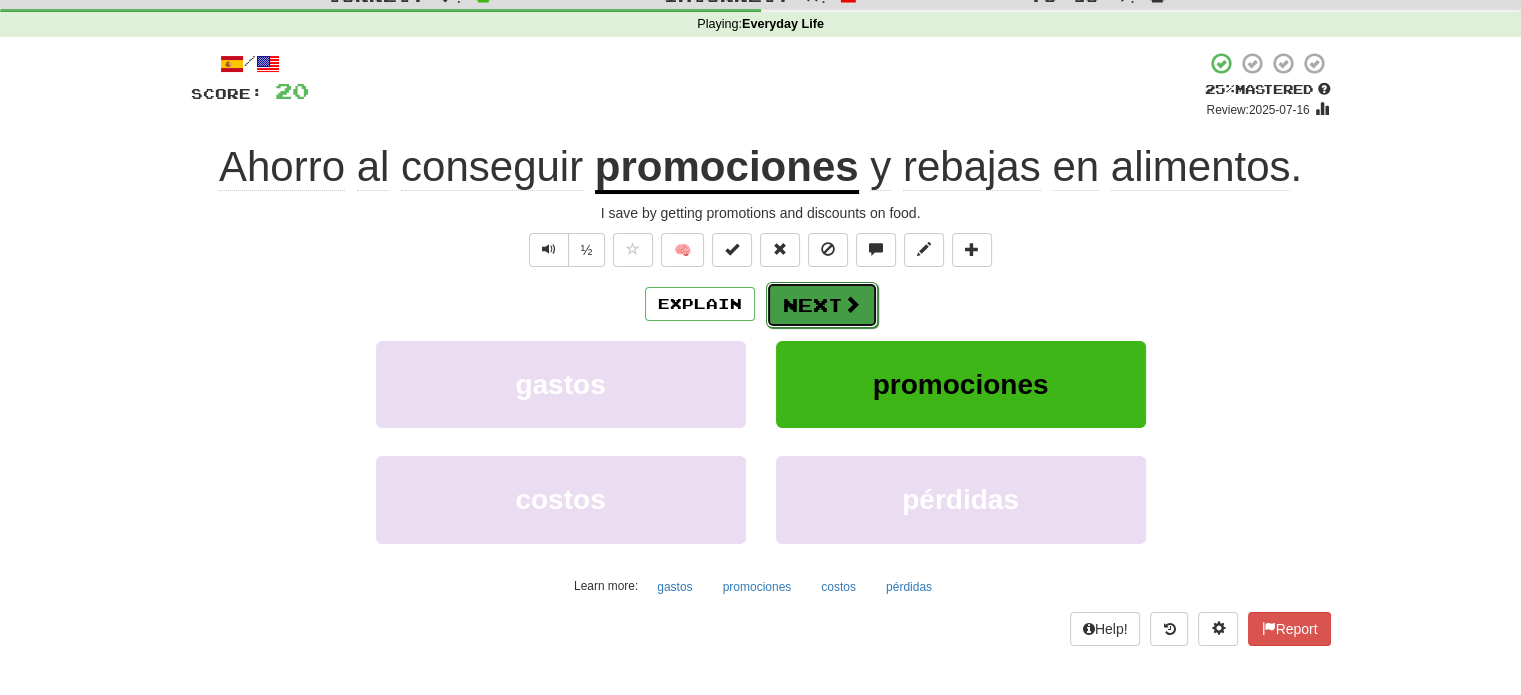 click at bounding box center (852, 304) 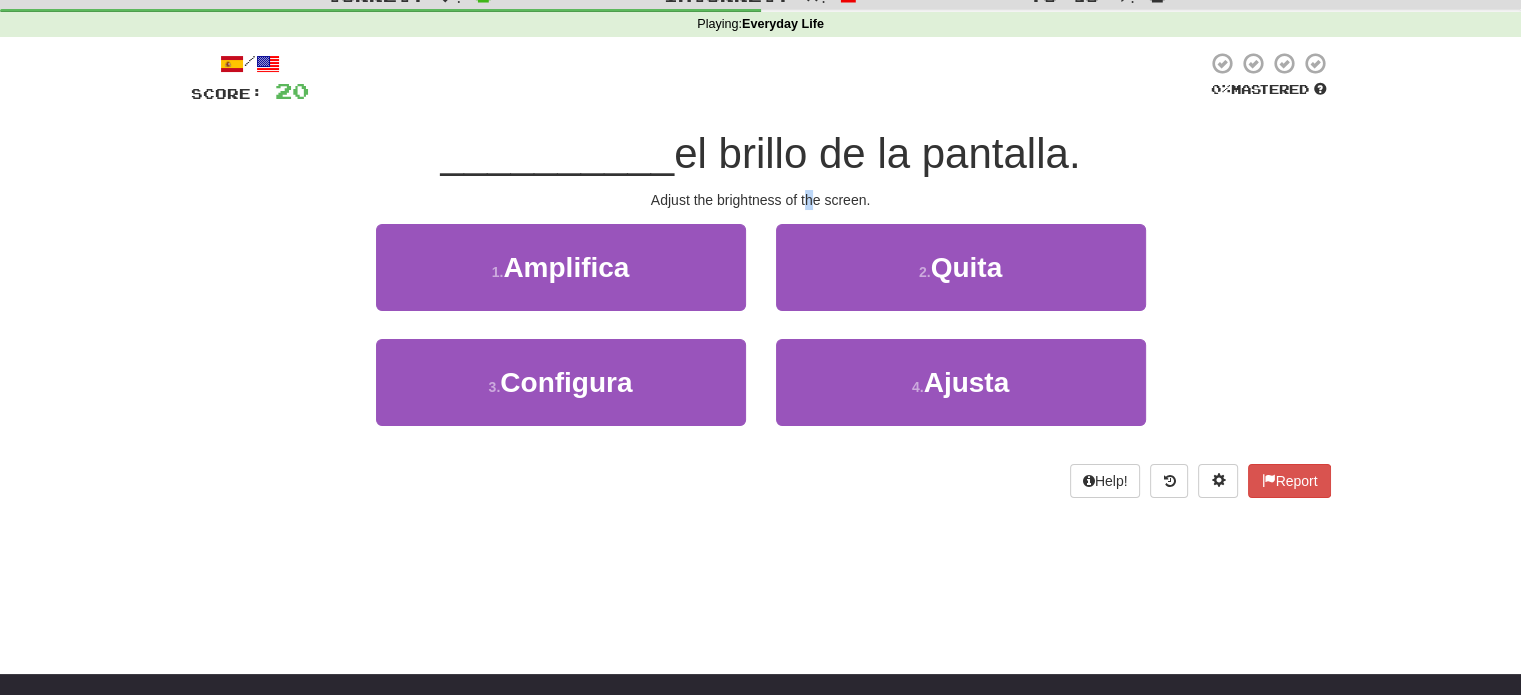 click on "Adjust the brightness of the screen." at bounding box center [761, 200] 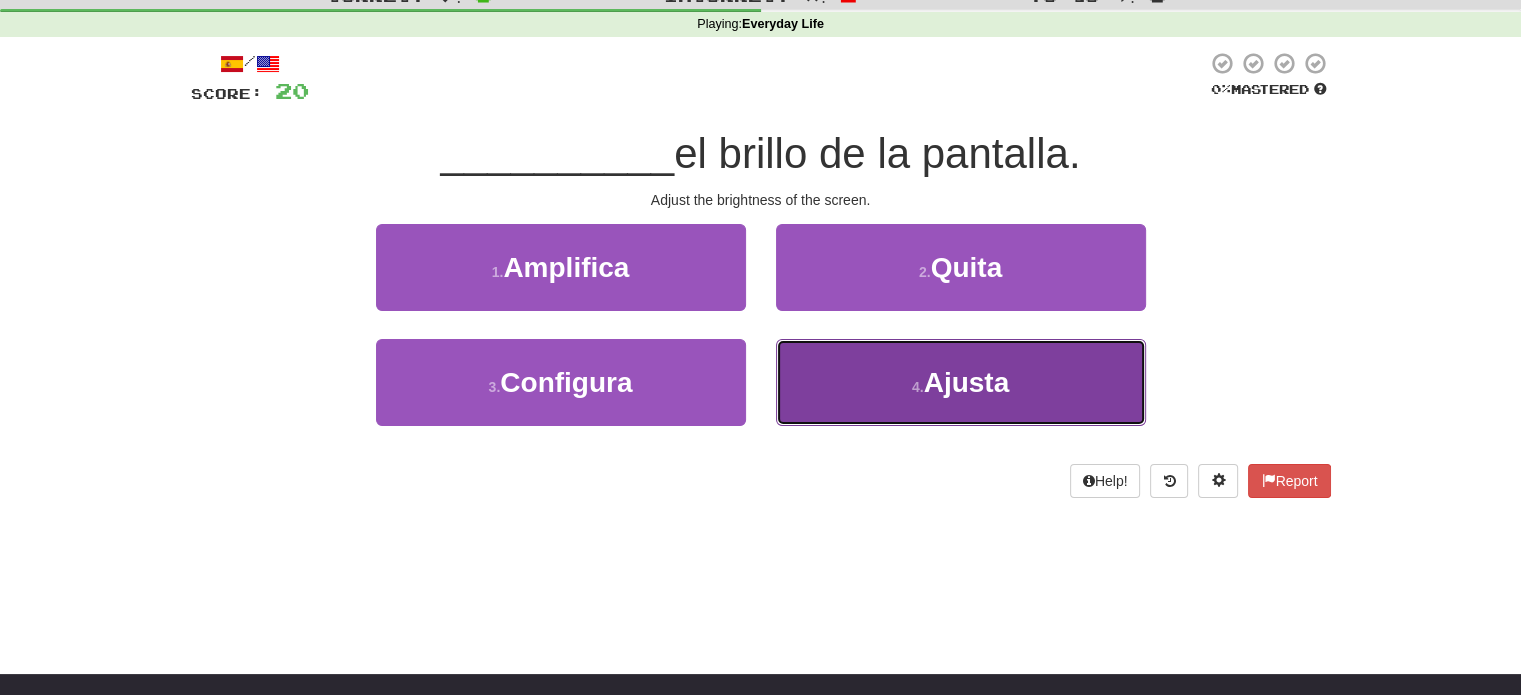 click on "4 .  Ajusta" at bounding box center [961, 382] 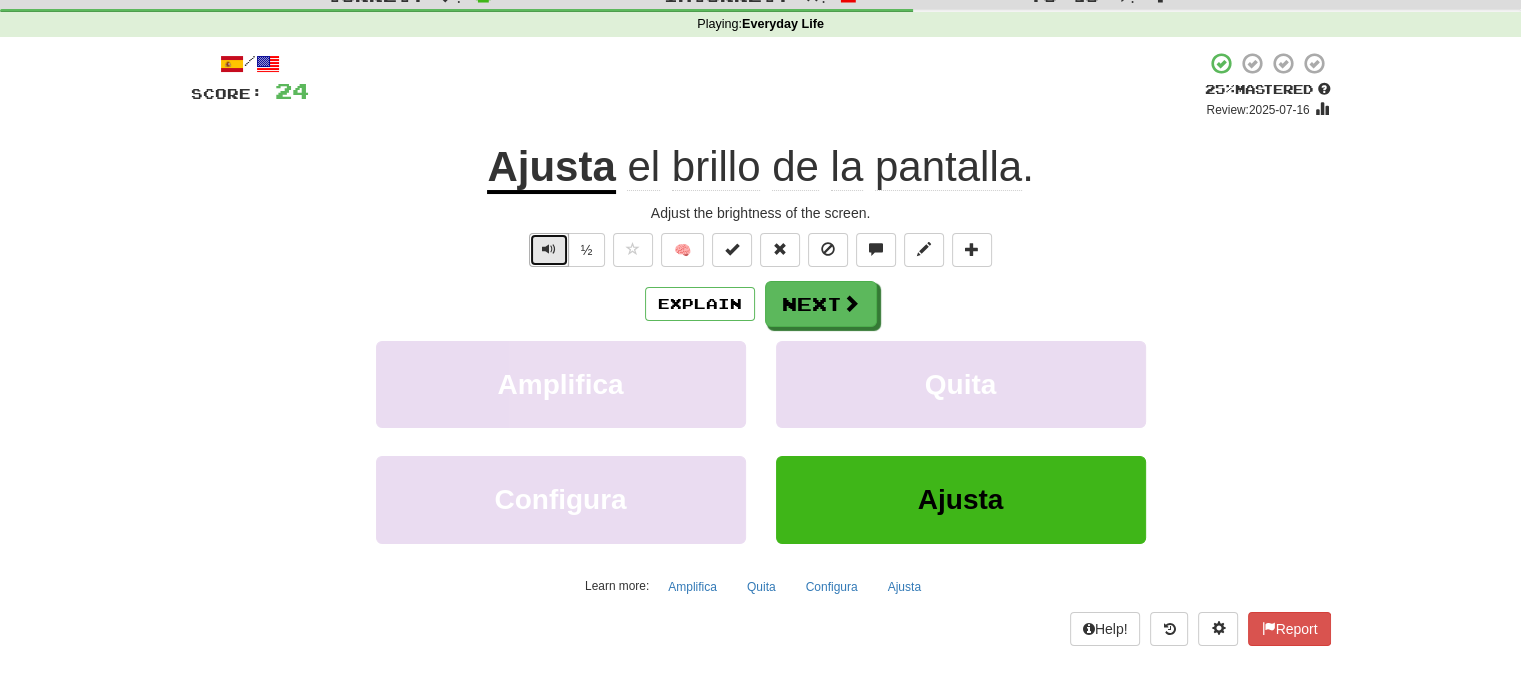 click at bounding box center (549, 250) 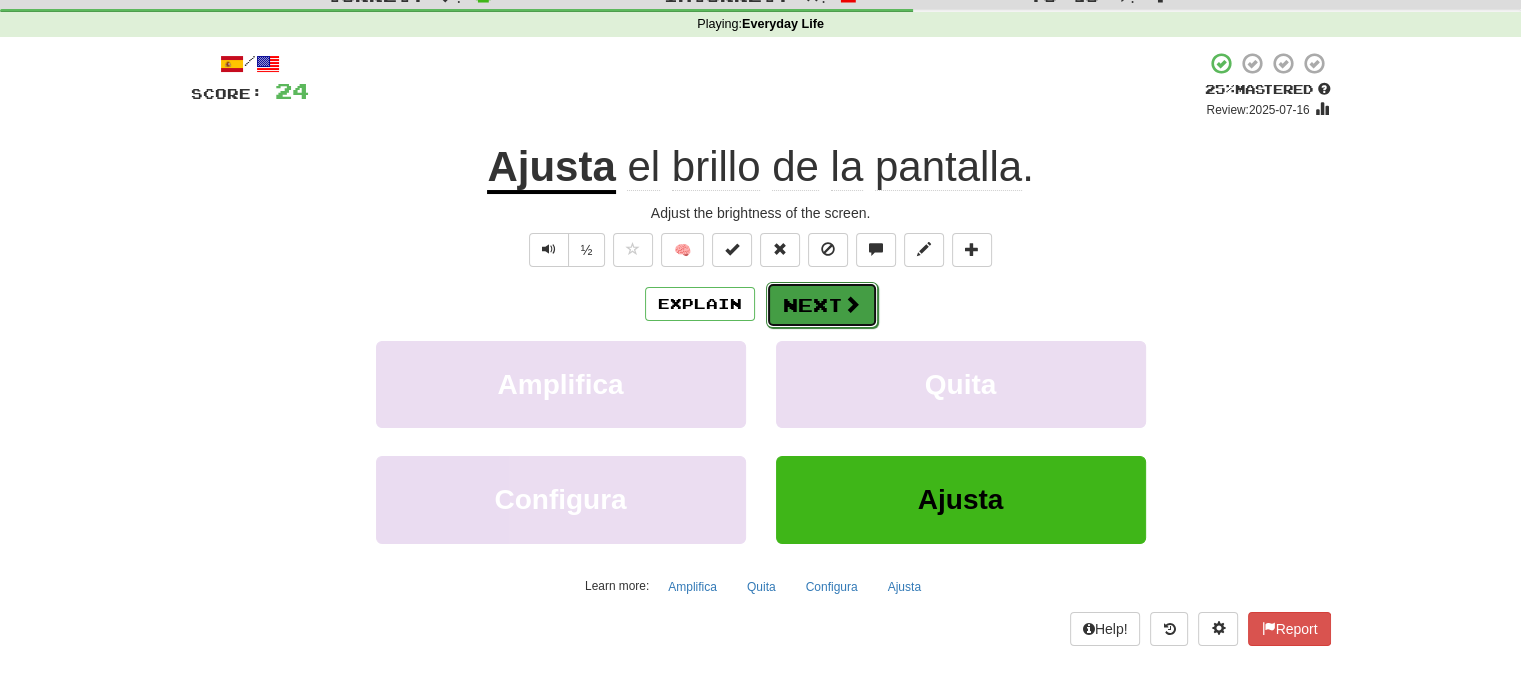 click on "Next" at bounding box center (822, 305) 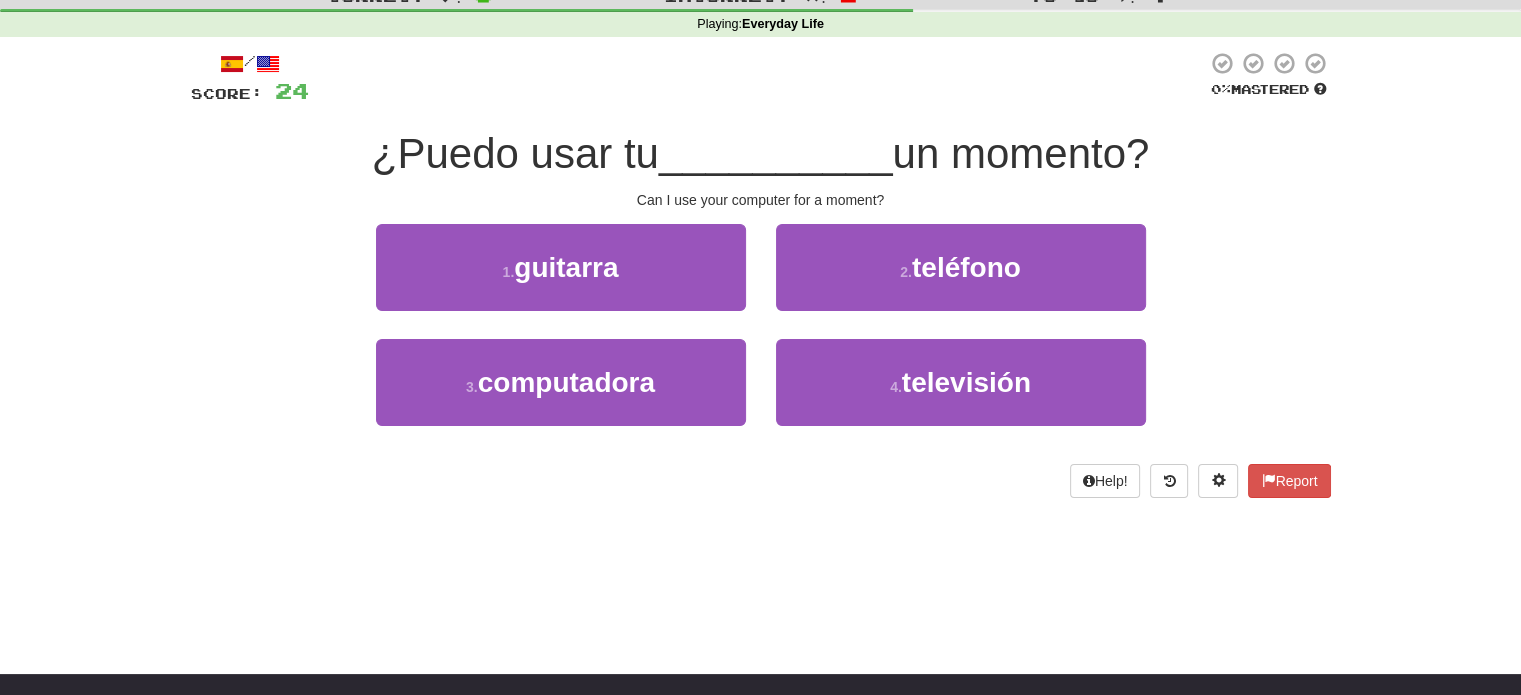 click on "Can I use your computer for a moment?" at bounding box center (761, 200) 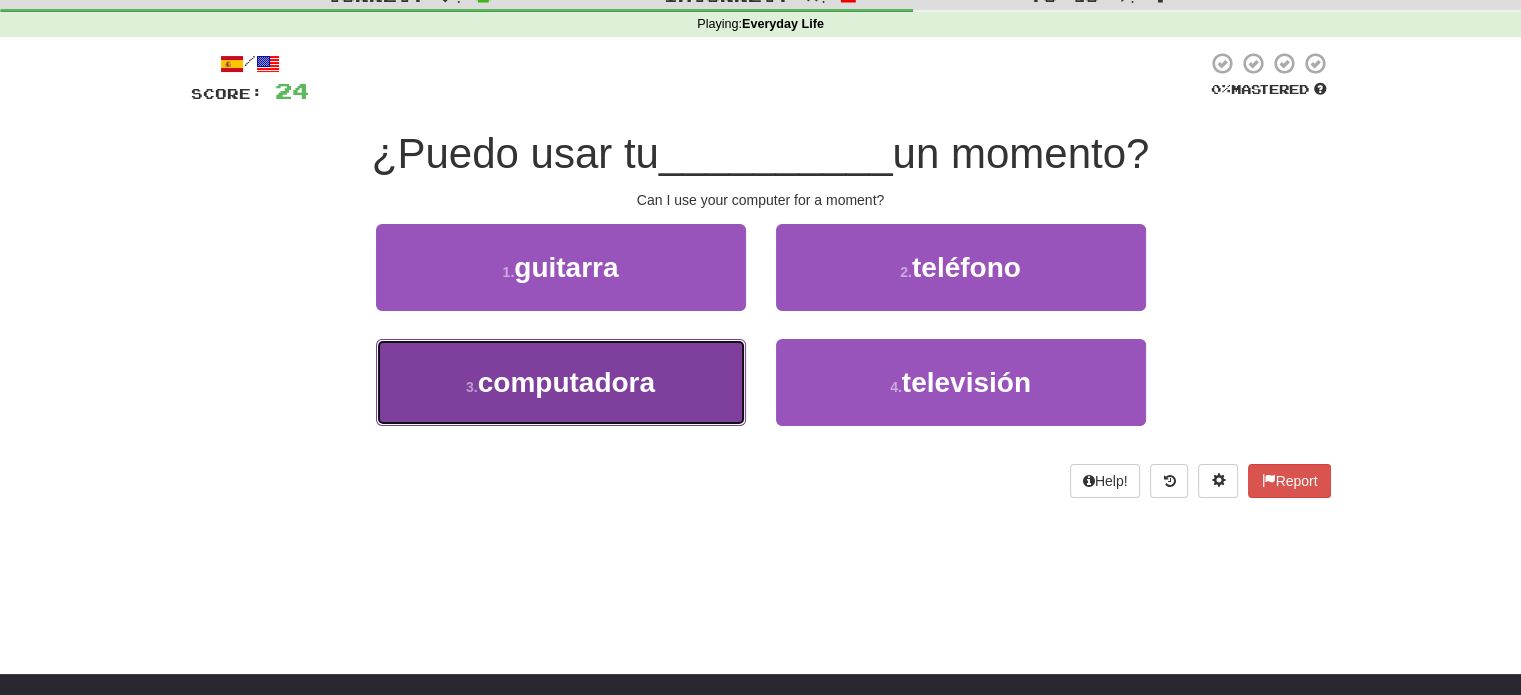 click on "3 .  computadora" at bounding box center (561, 382) 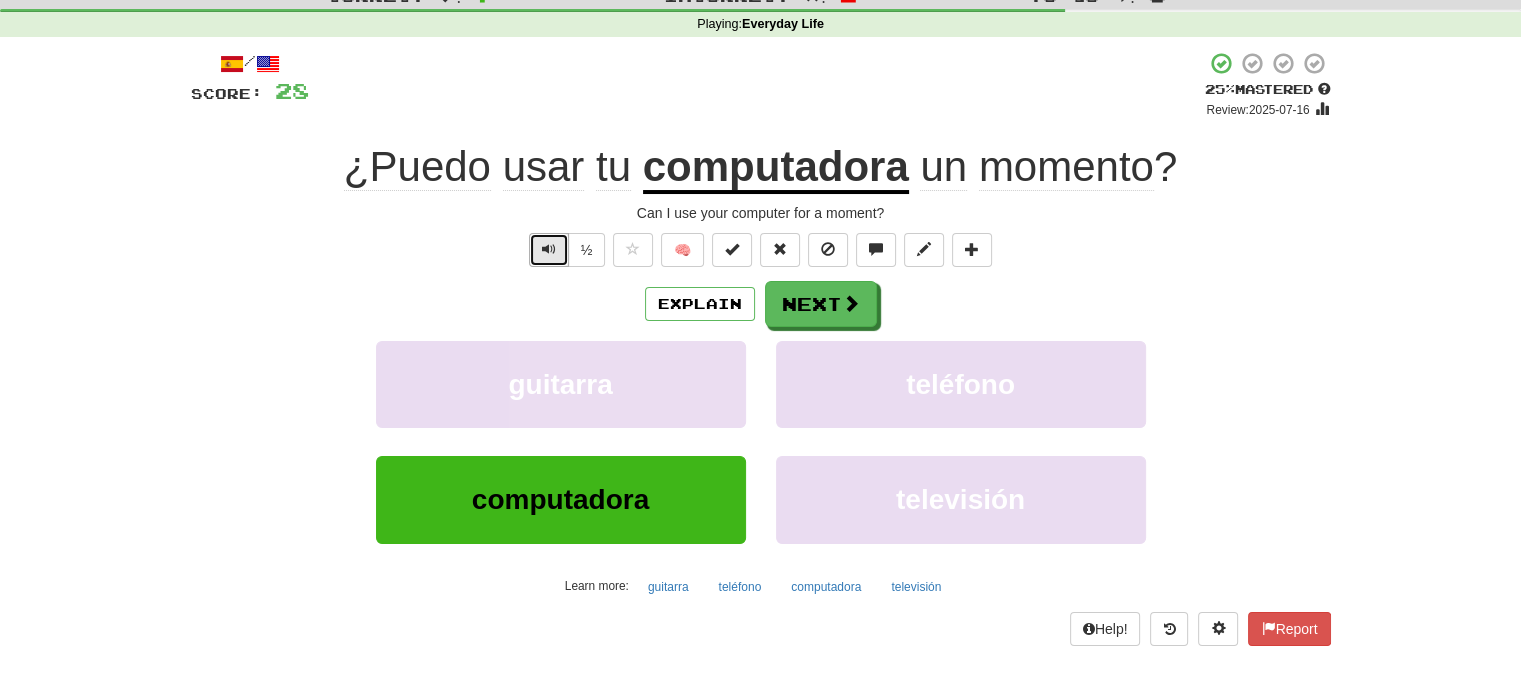 click at bounding box center (549, 249) 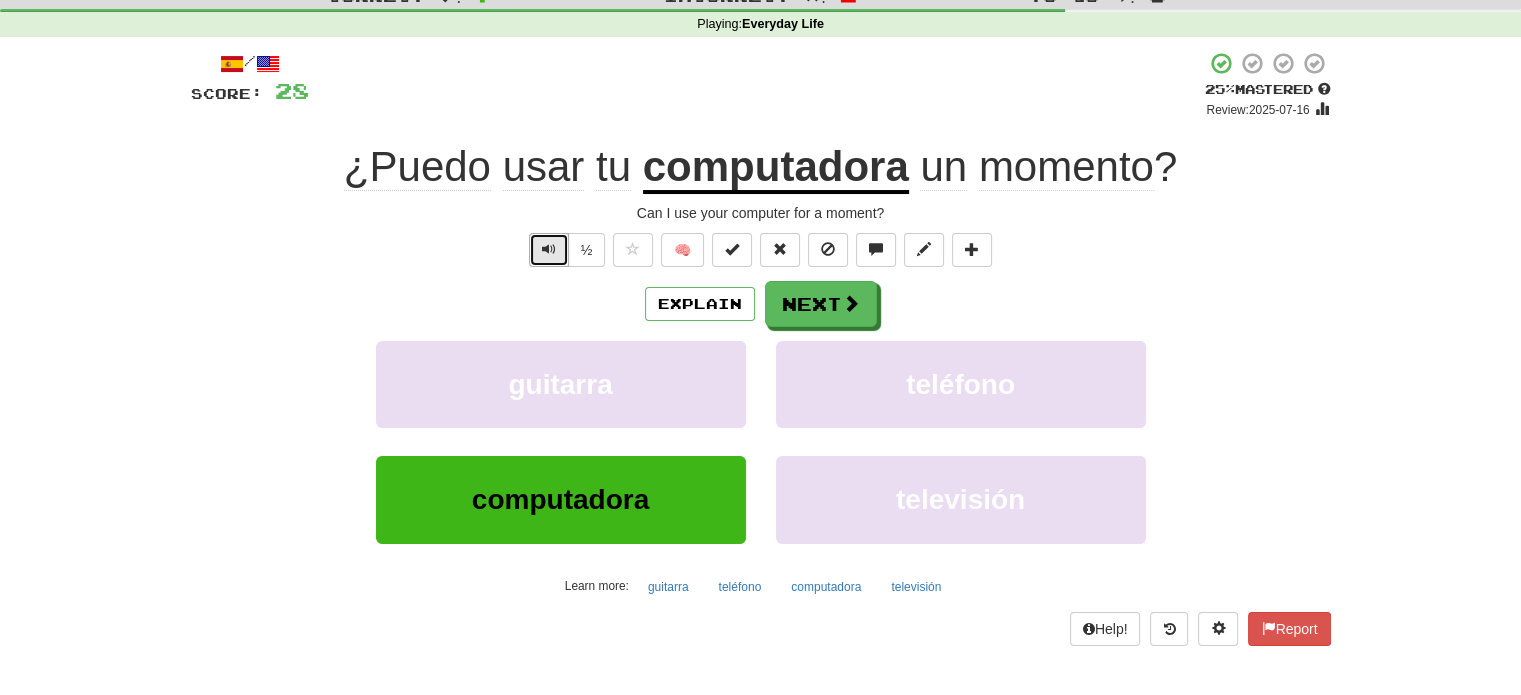 click at bounding box center [549, 249] 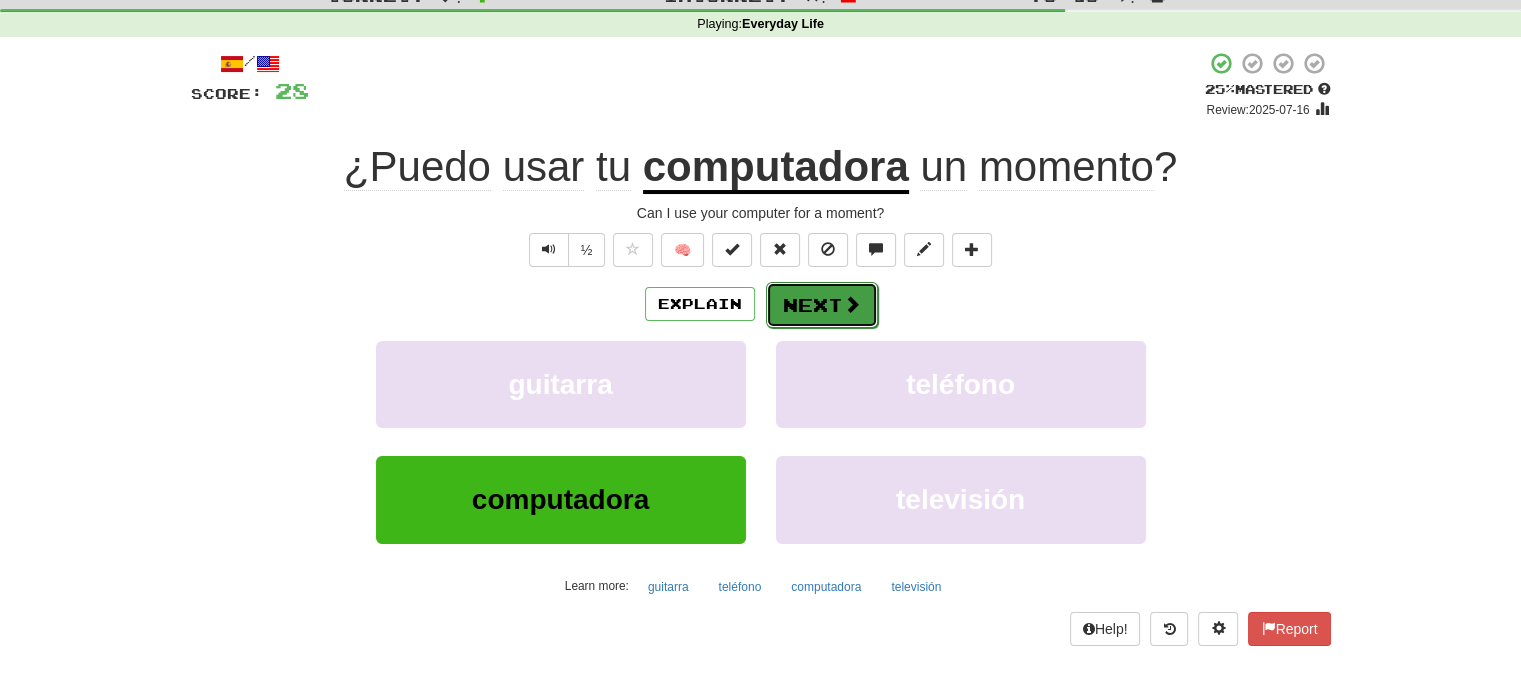 click on "Next" at bounding box center (822, 305) 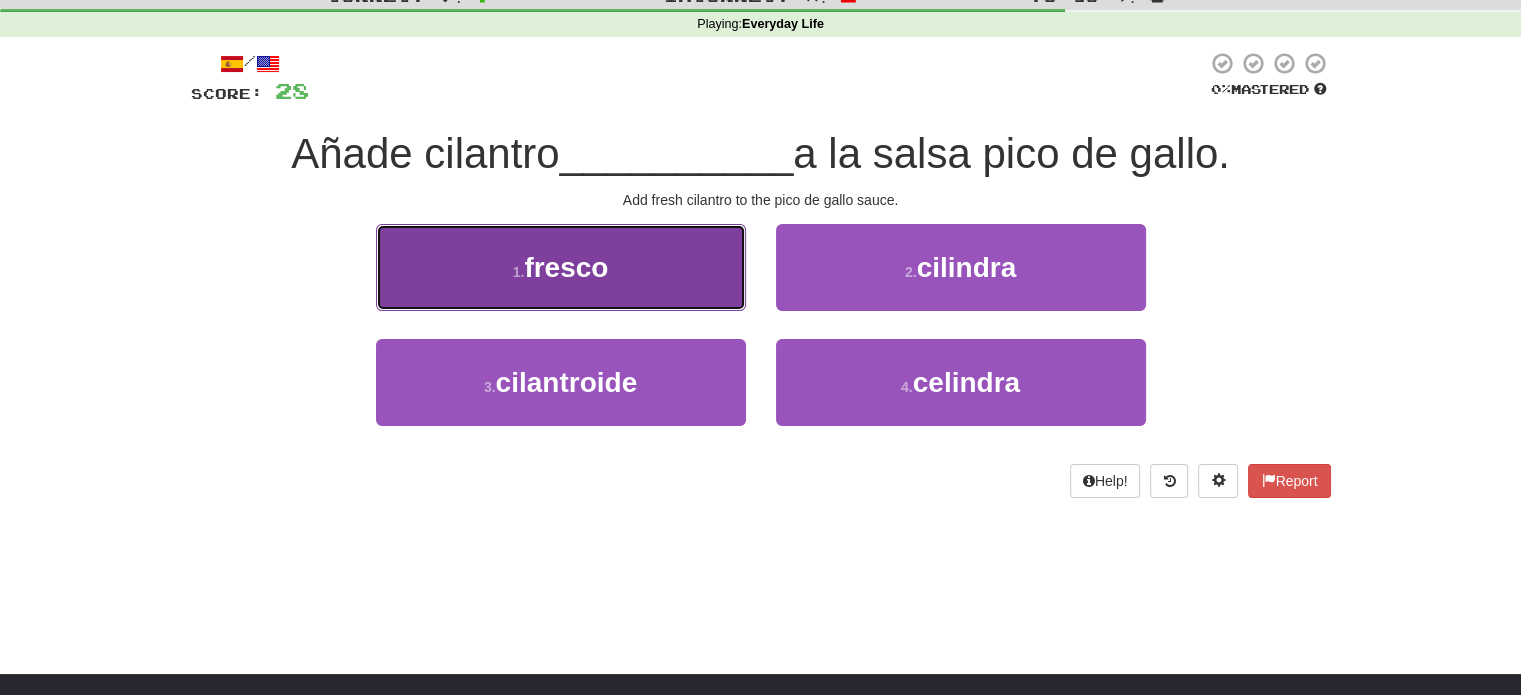click on "1 .  fresco" at bounding box center (561, 267) 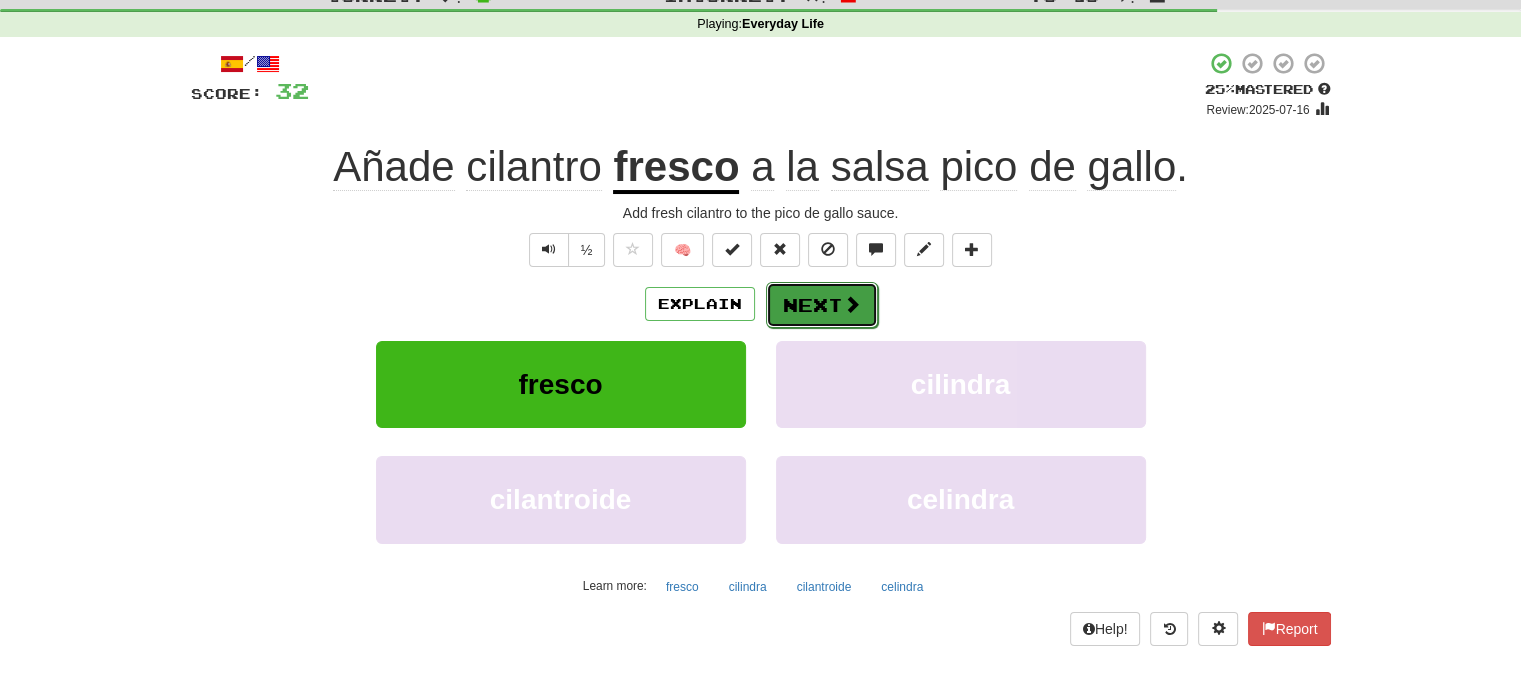 click on "Next" at bounding box center [822, 305] 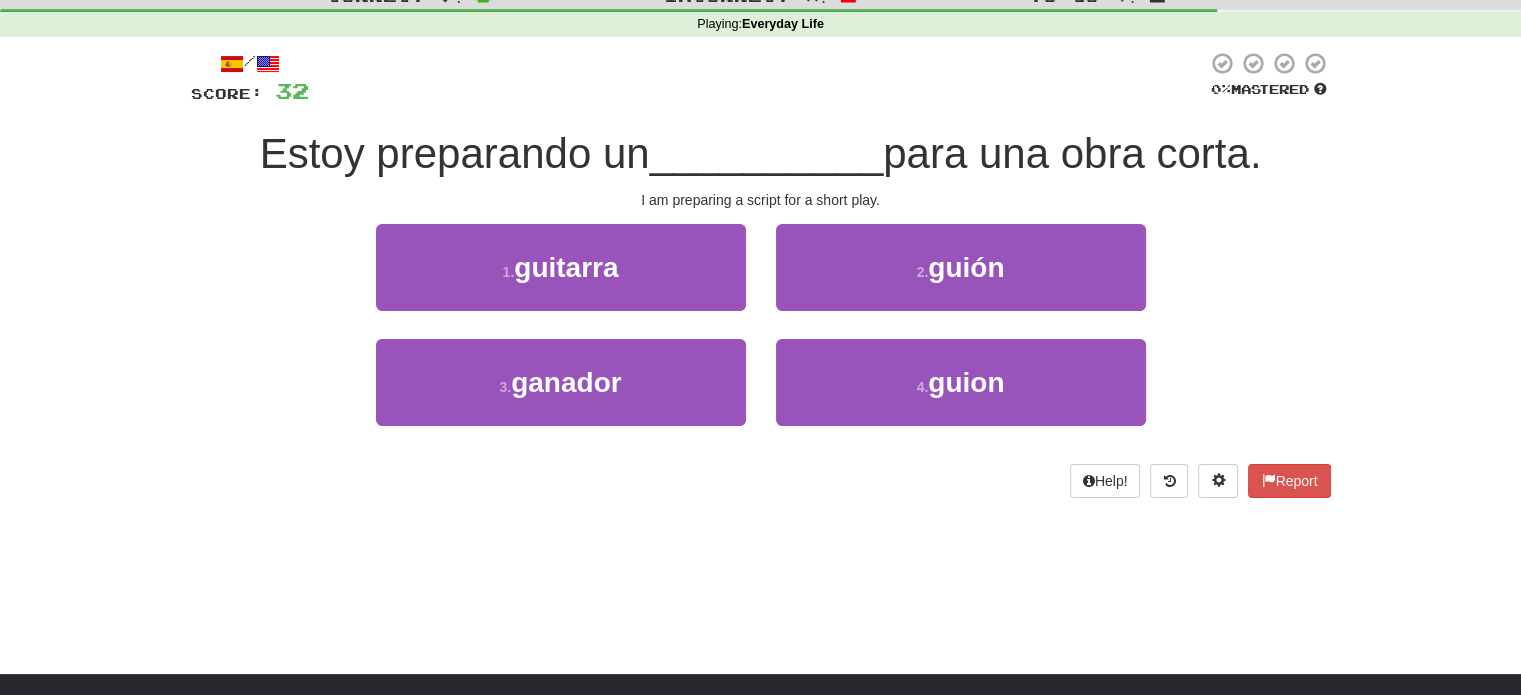 drag, startPoint x: 534, startPoint y: 173, endPoint x: 509, endPoint y: 167, distance: 25.70992 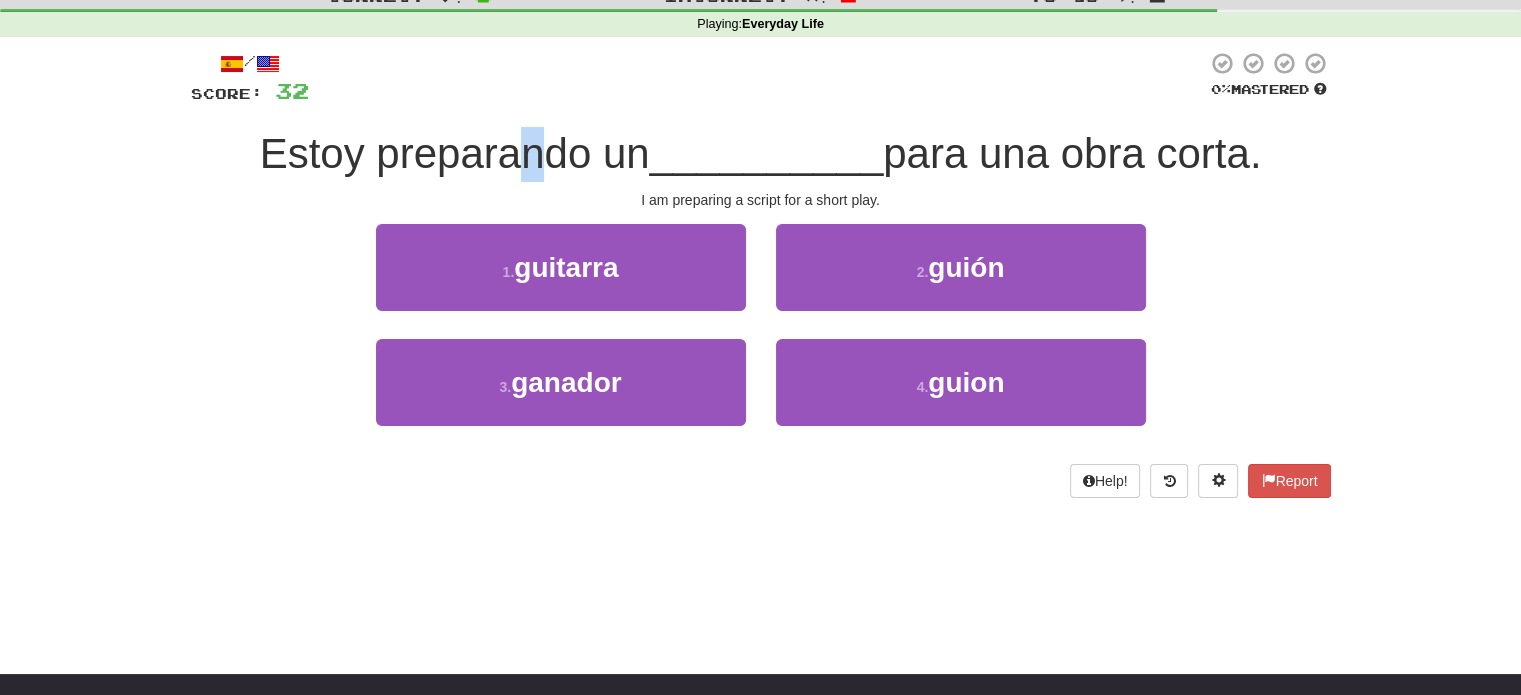 click on "Estoy preparando un" at bounding box center (455, 153) 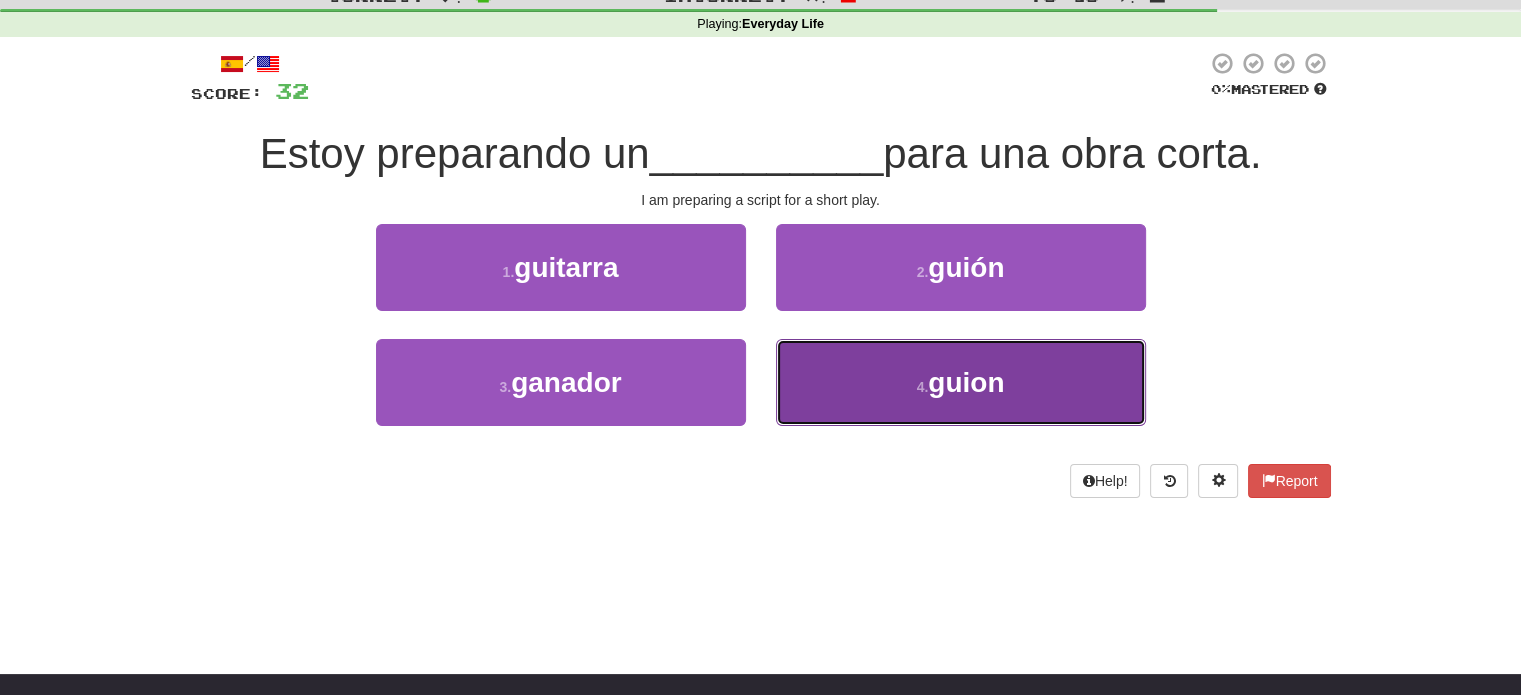 click on "4 .  guion" at bounding box center [961, 382] 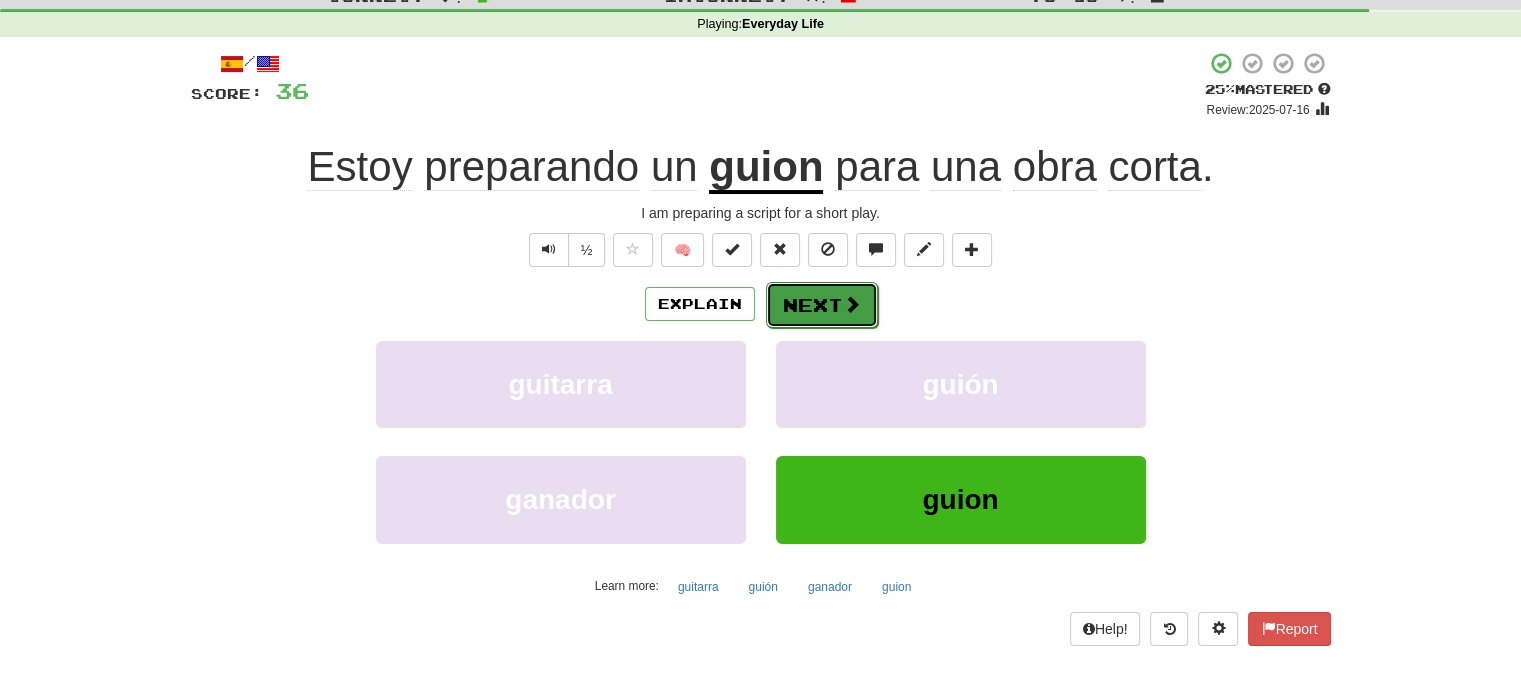 click on "Next" at bounding box center [822, 305] 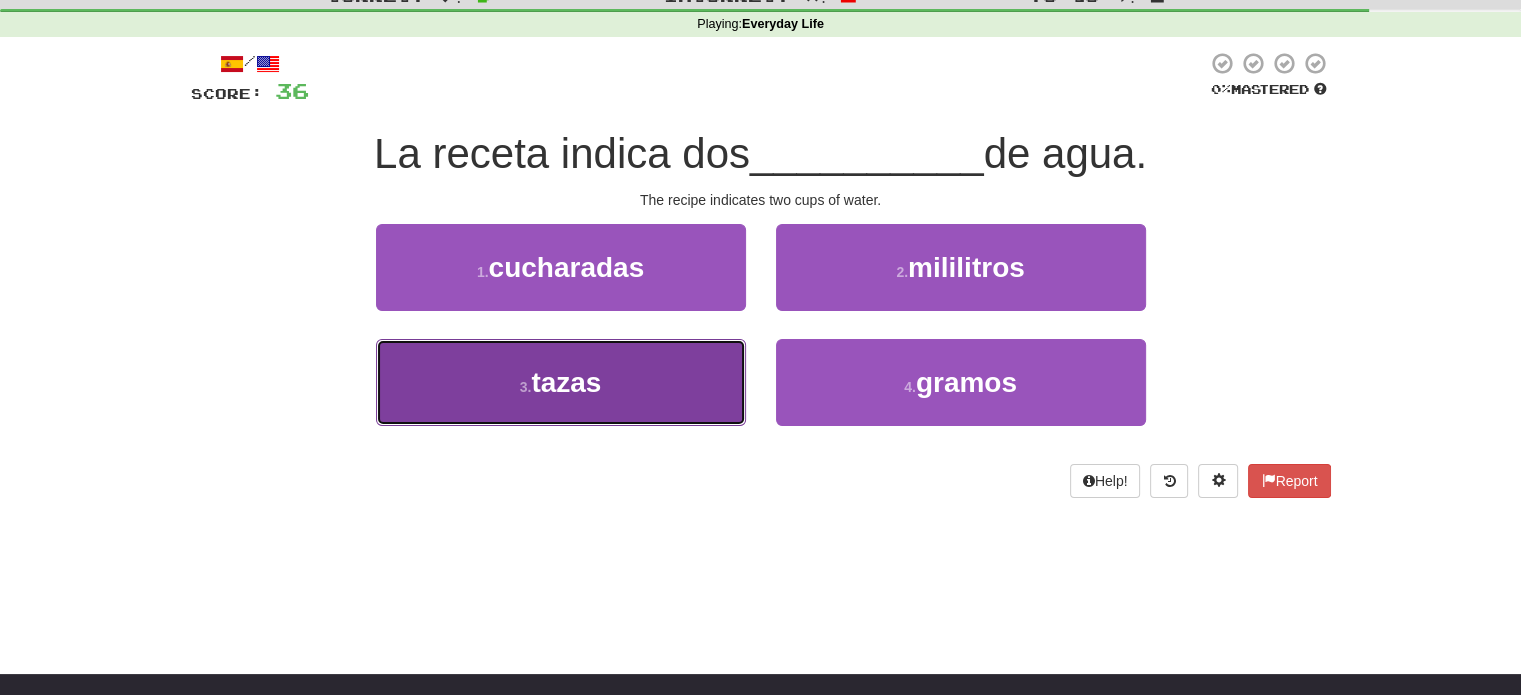 click on "3 .  tazas" at bounding box center [561, 382] 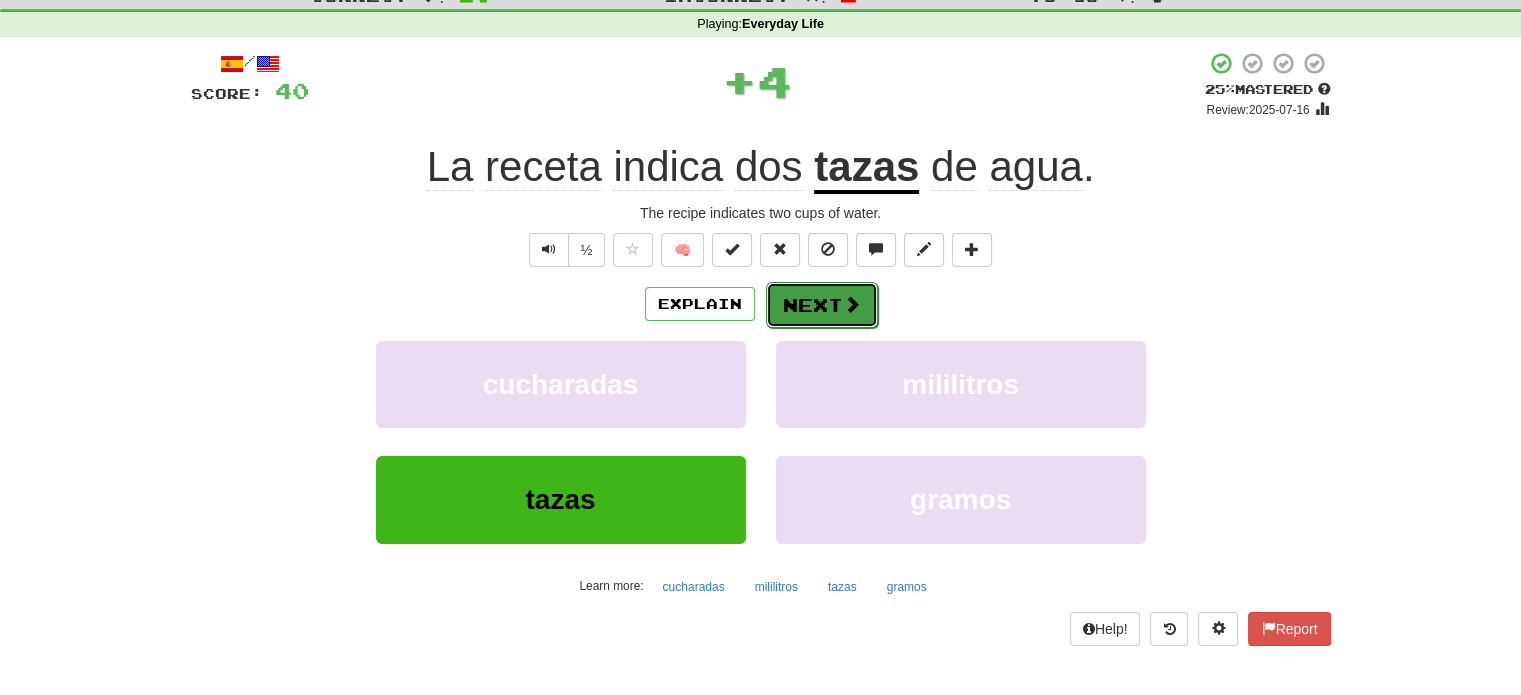 click on "Next" at bounding box center [822, 305] 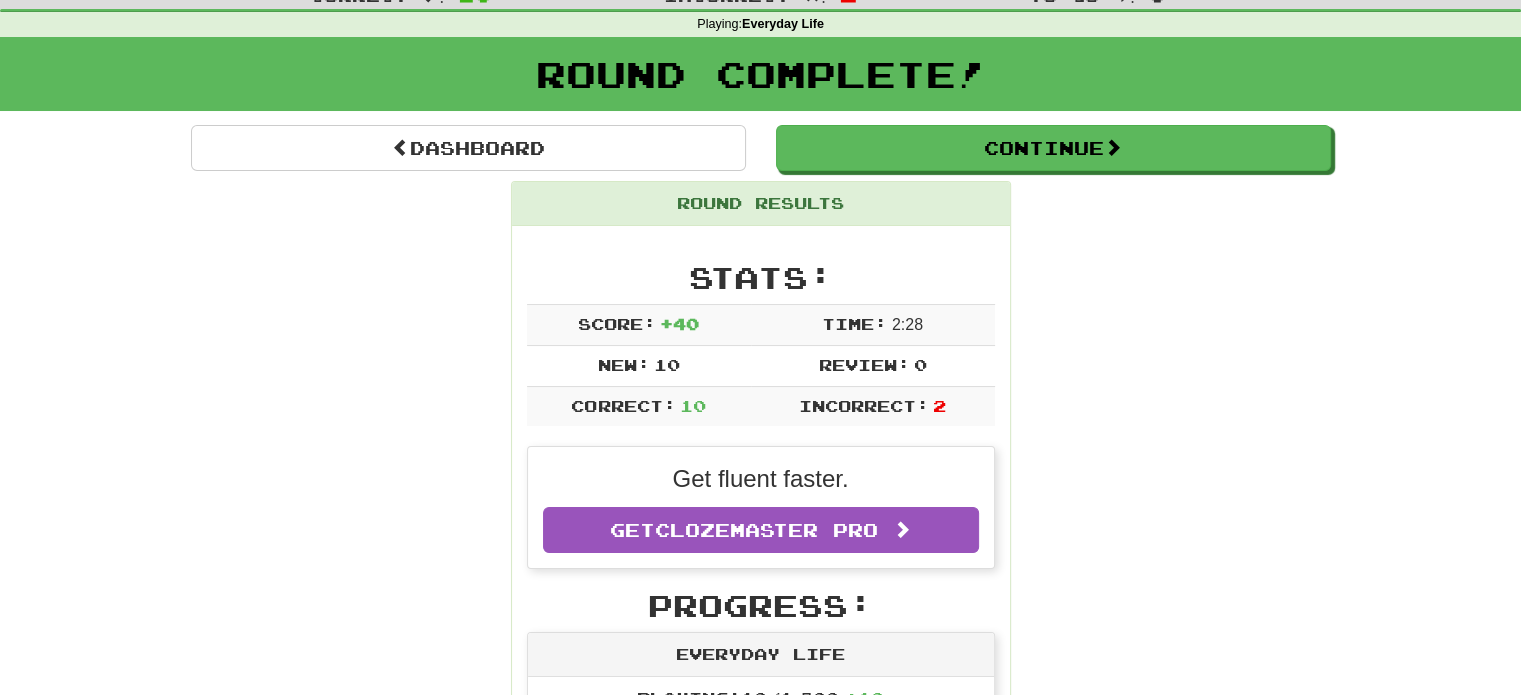 scroll, scrollTop: 679, scrollLeft: 0, axis: vertical 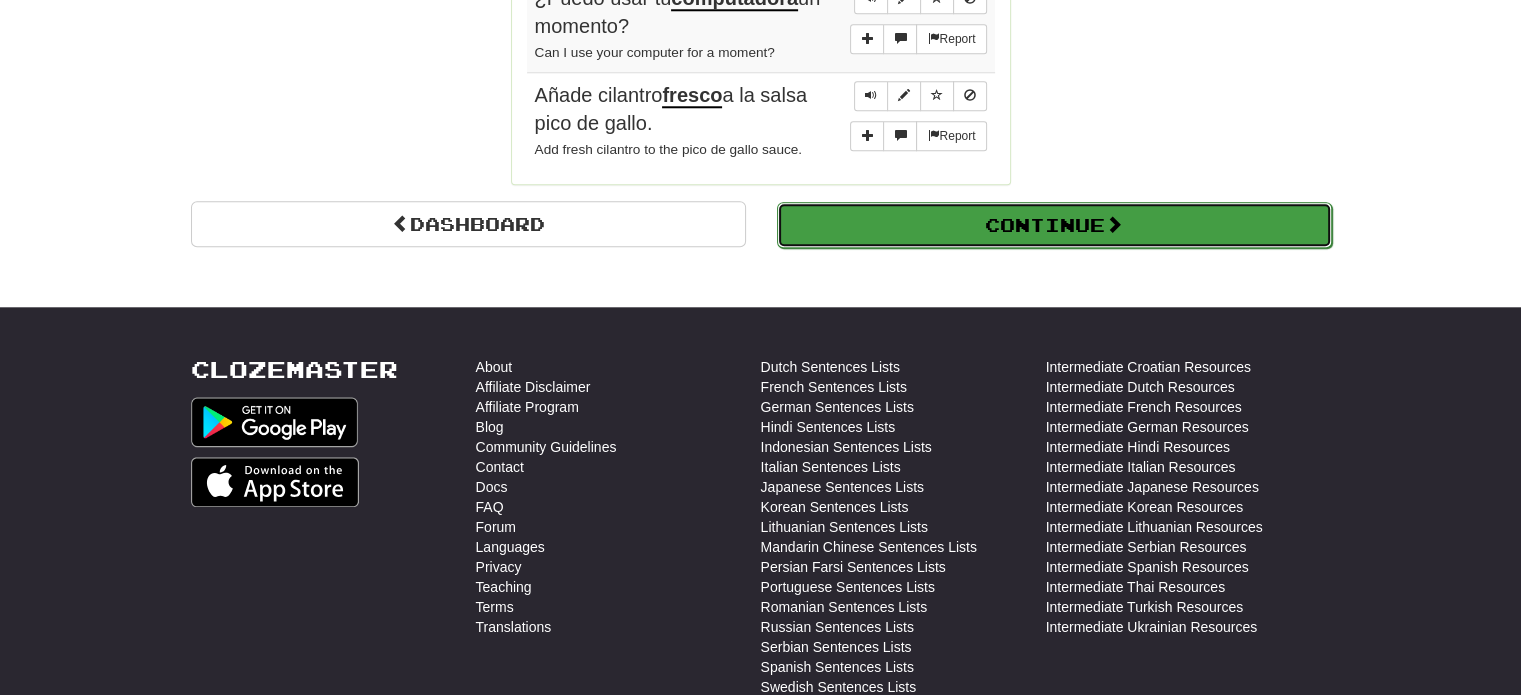 click on "Continue" at bounding box center (1054, 225) 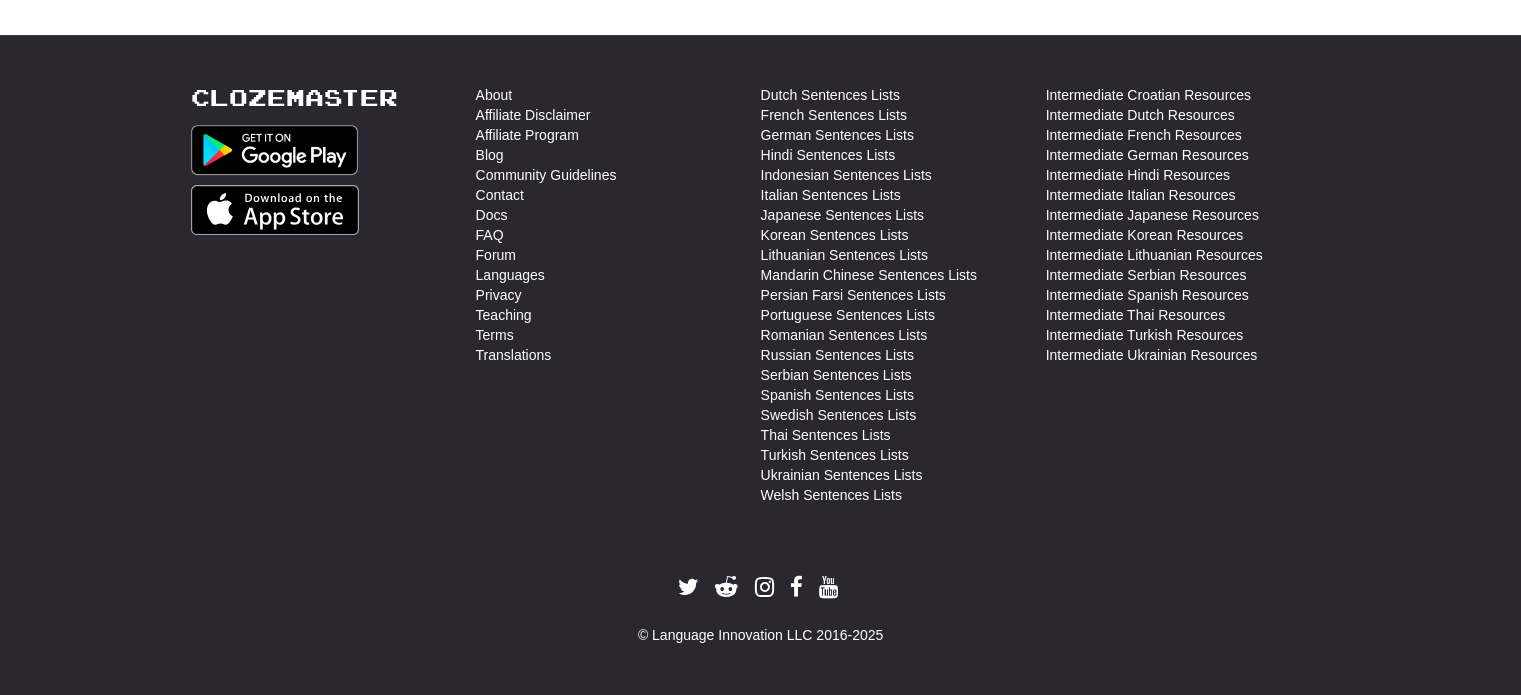 scroll, scrollTop: 710, scrollLeft: 0, axis: vertical 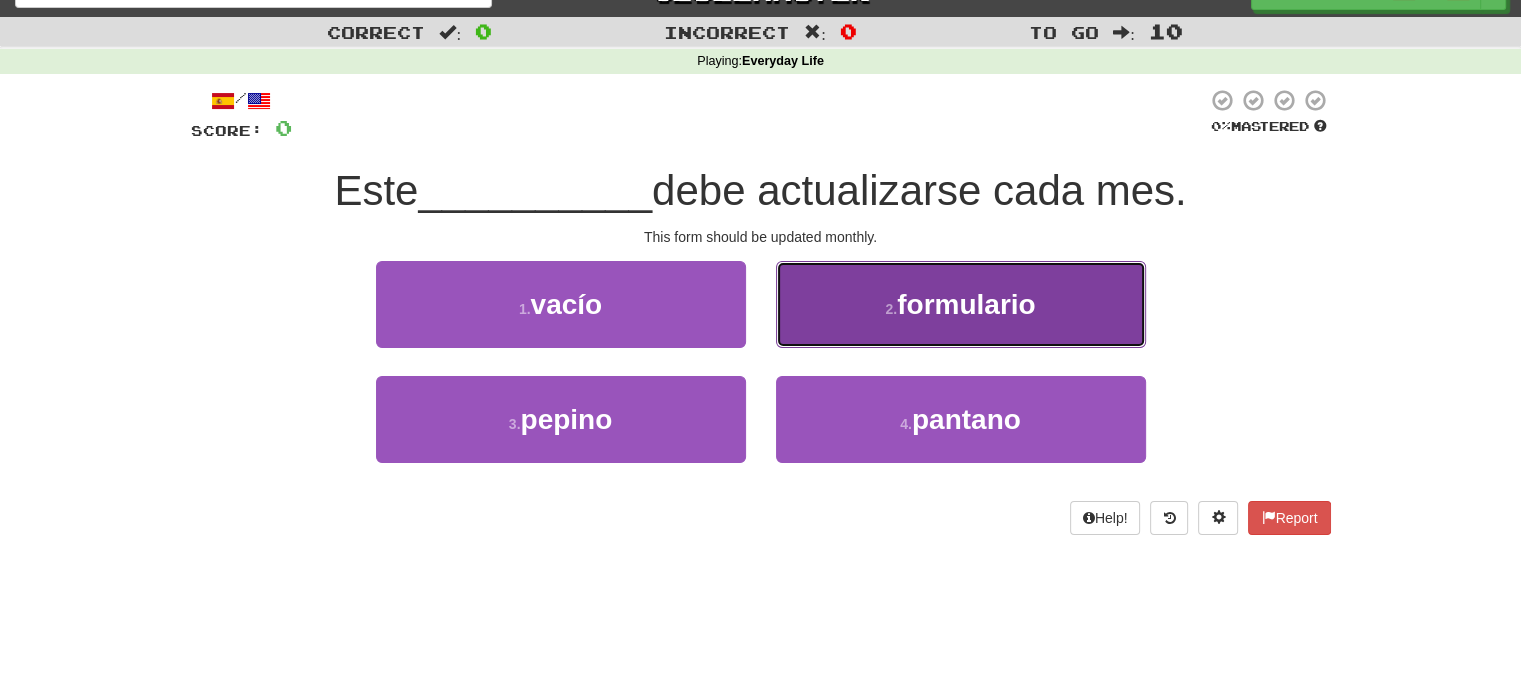 click on "2 .  formulario" at bounding box center [961, 304] 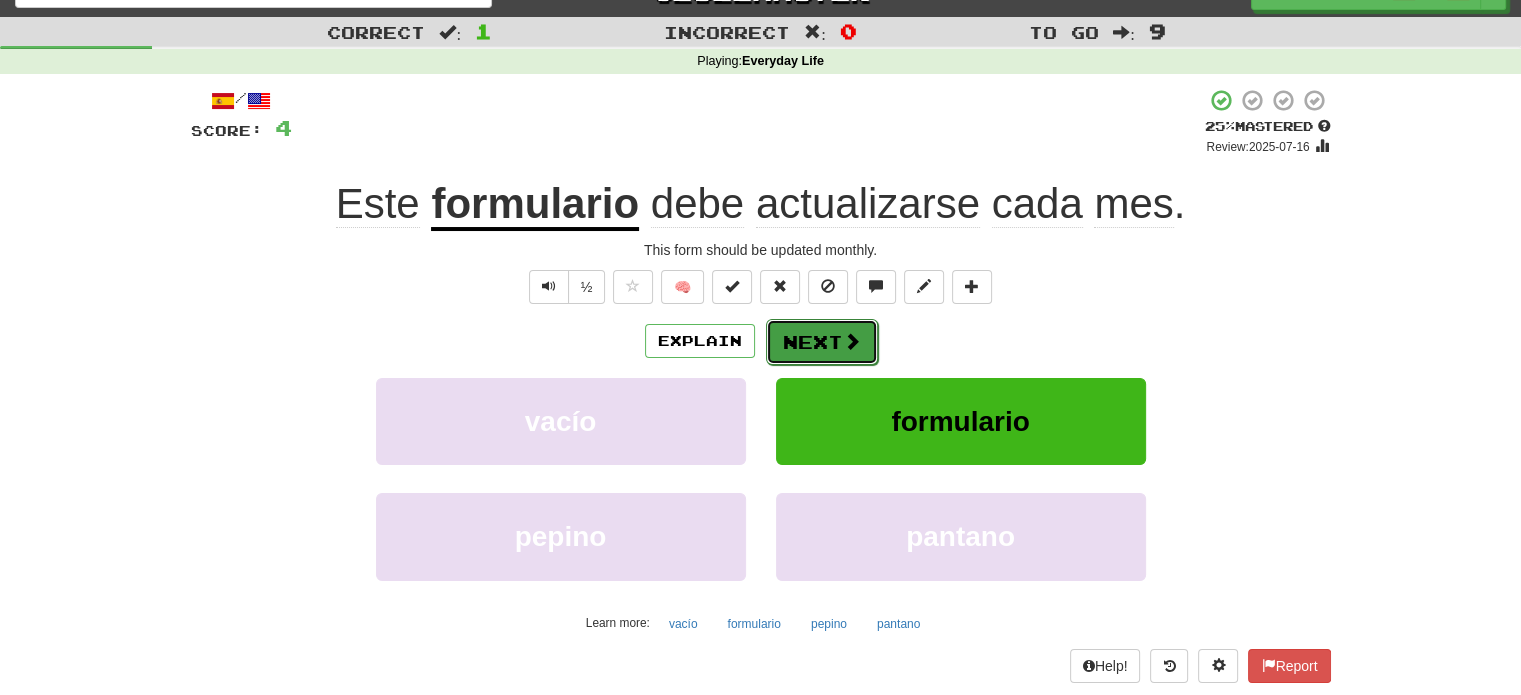 click on "Next" at bounding box center (822, 342) 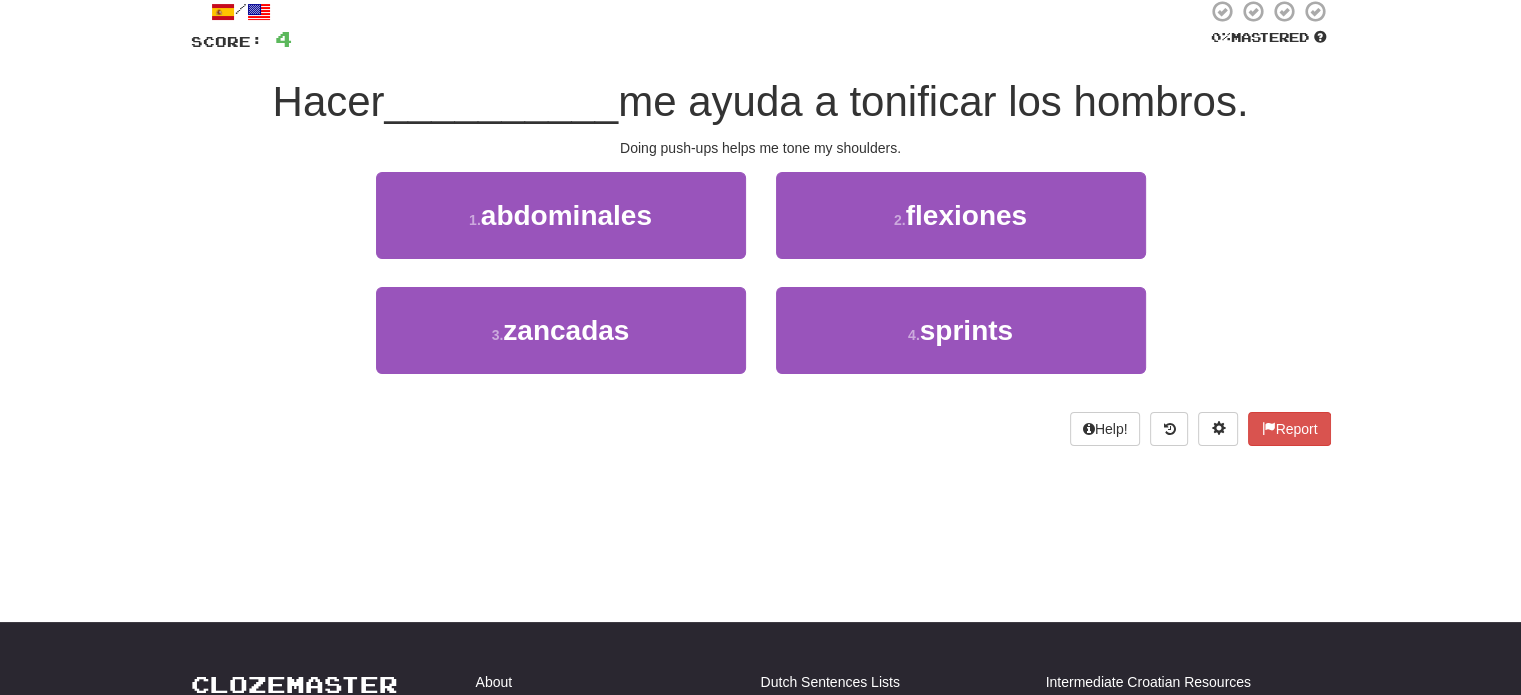 scroll, scrollTop: 0, scrollLeft: 0, axis: both 